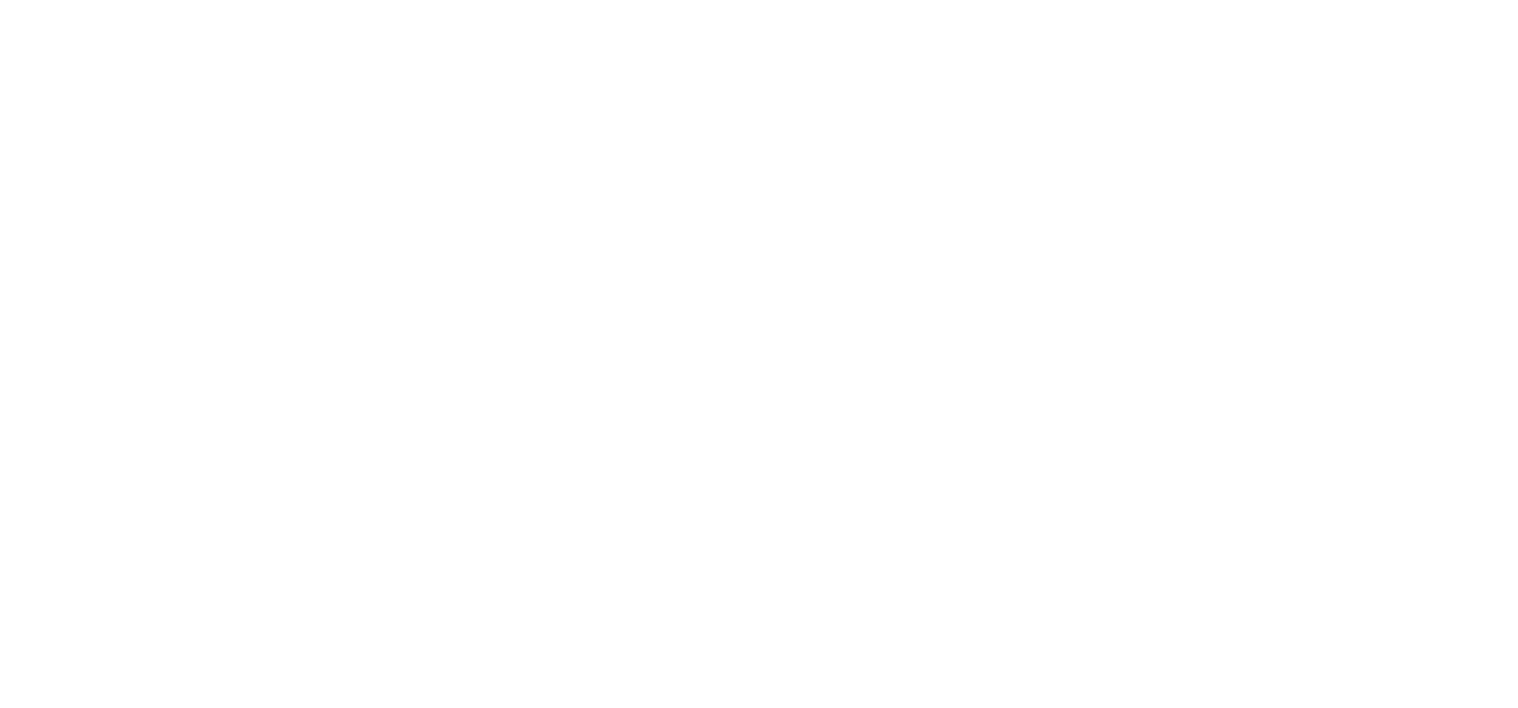 scroll, scrollTop: 0, scrollLeft: 0, axis: both 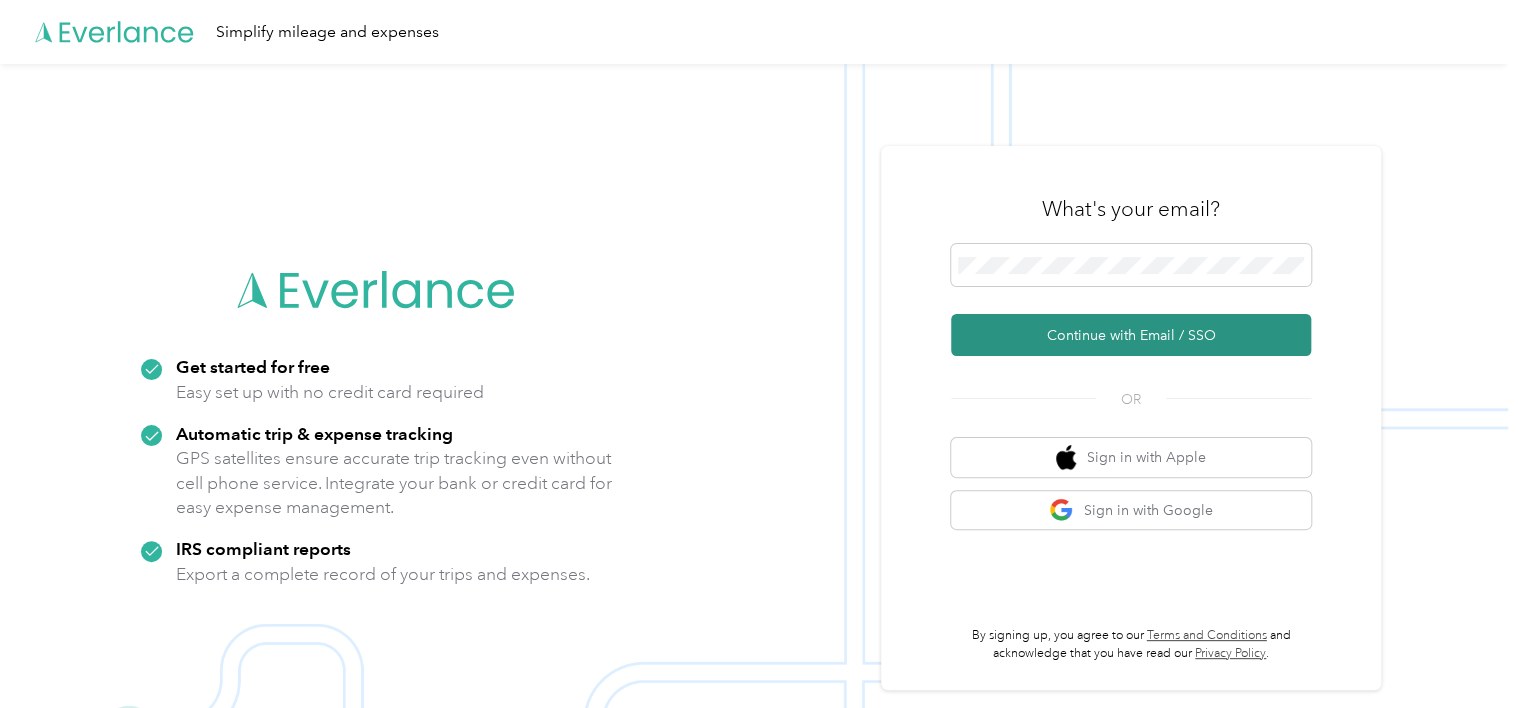 click on "Continue with Email / SSO" at bounding box center (1131, 335) 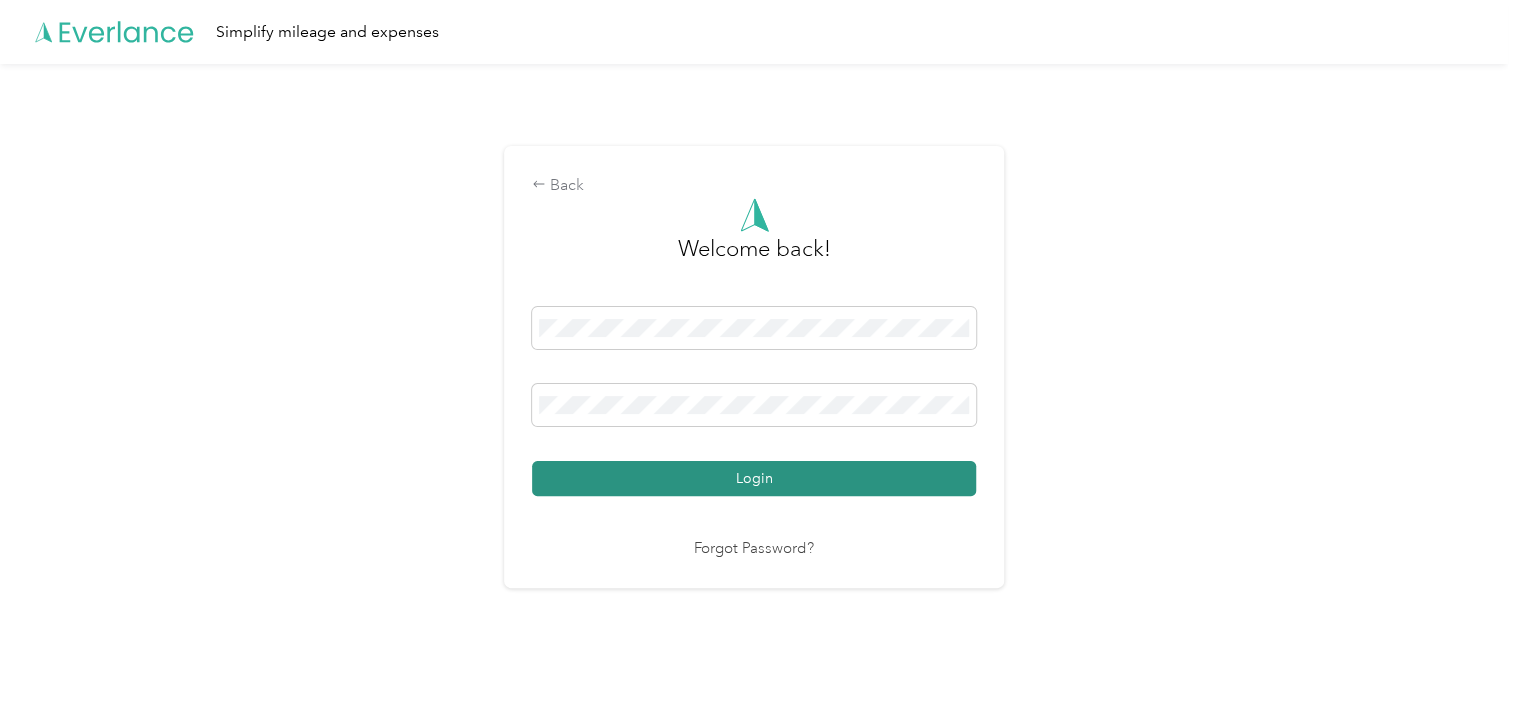 click on "Login" at bounding box center (754, 478) 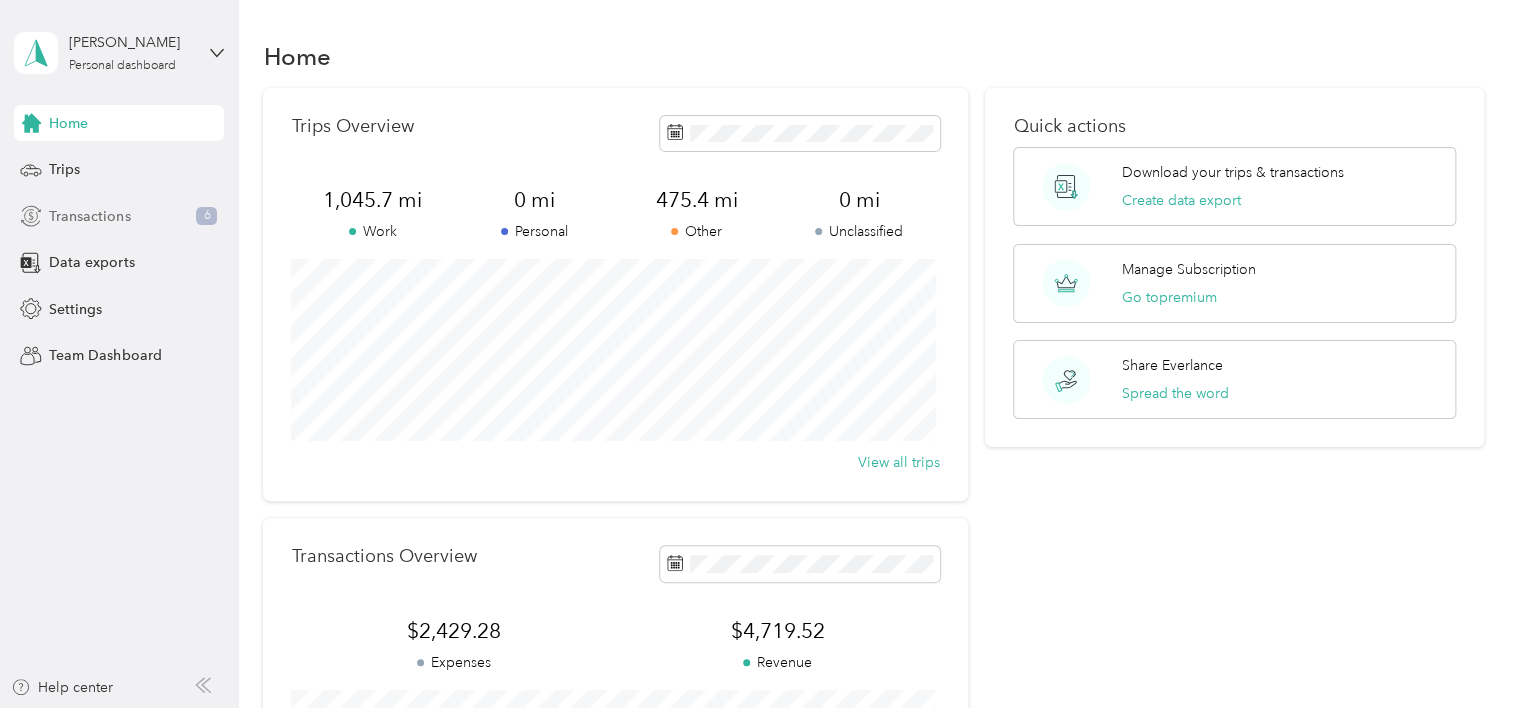 click on "Transactions" at bounding box center [89, 216] 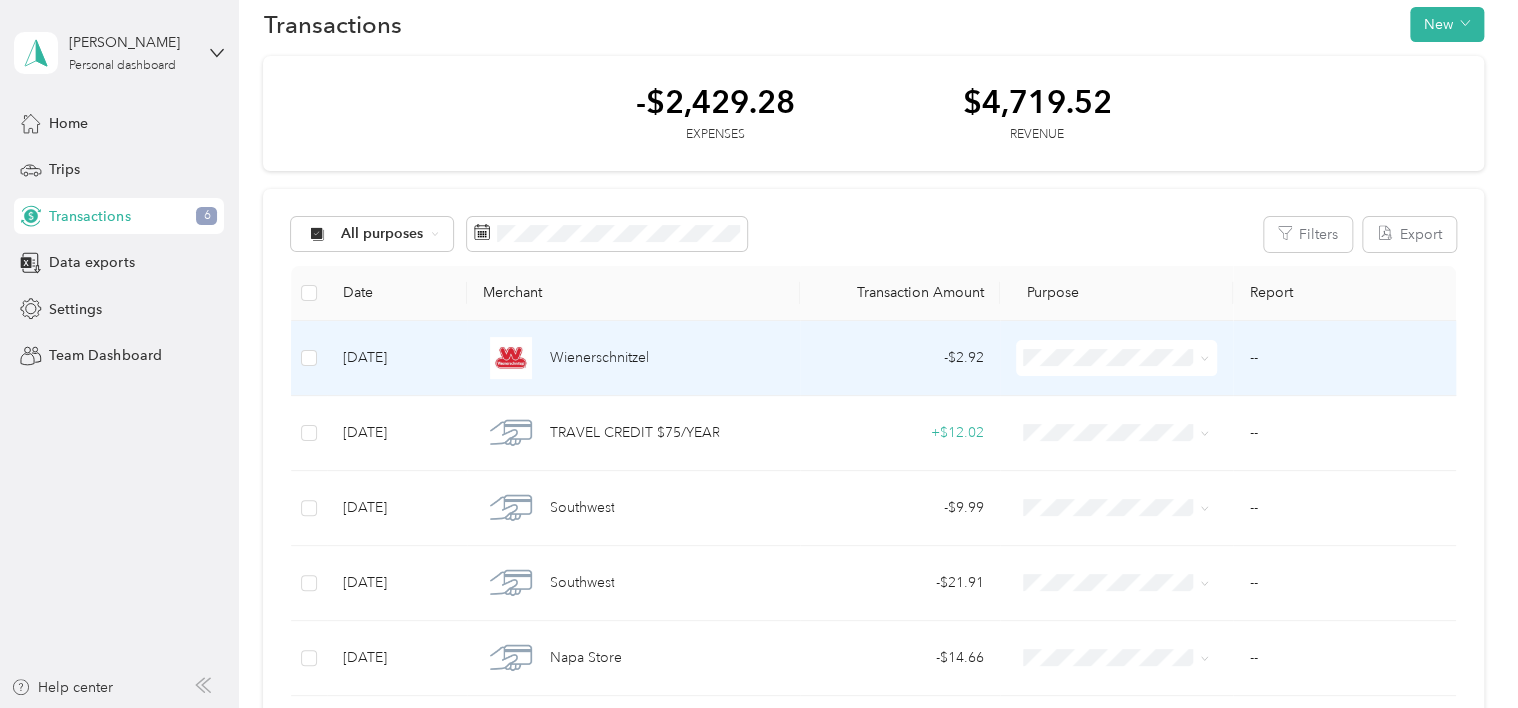 scroll, scrollTop: 200, scrollLeft: 0, axis: vertical 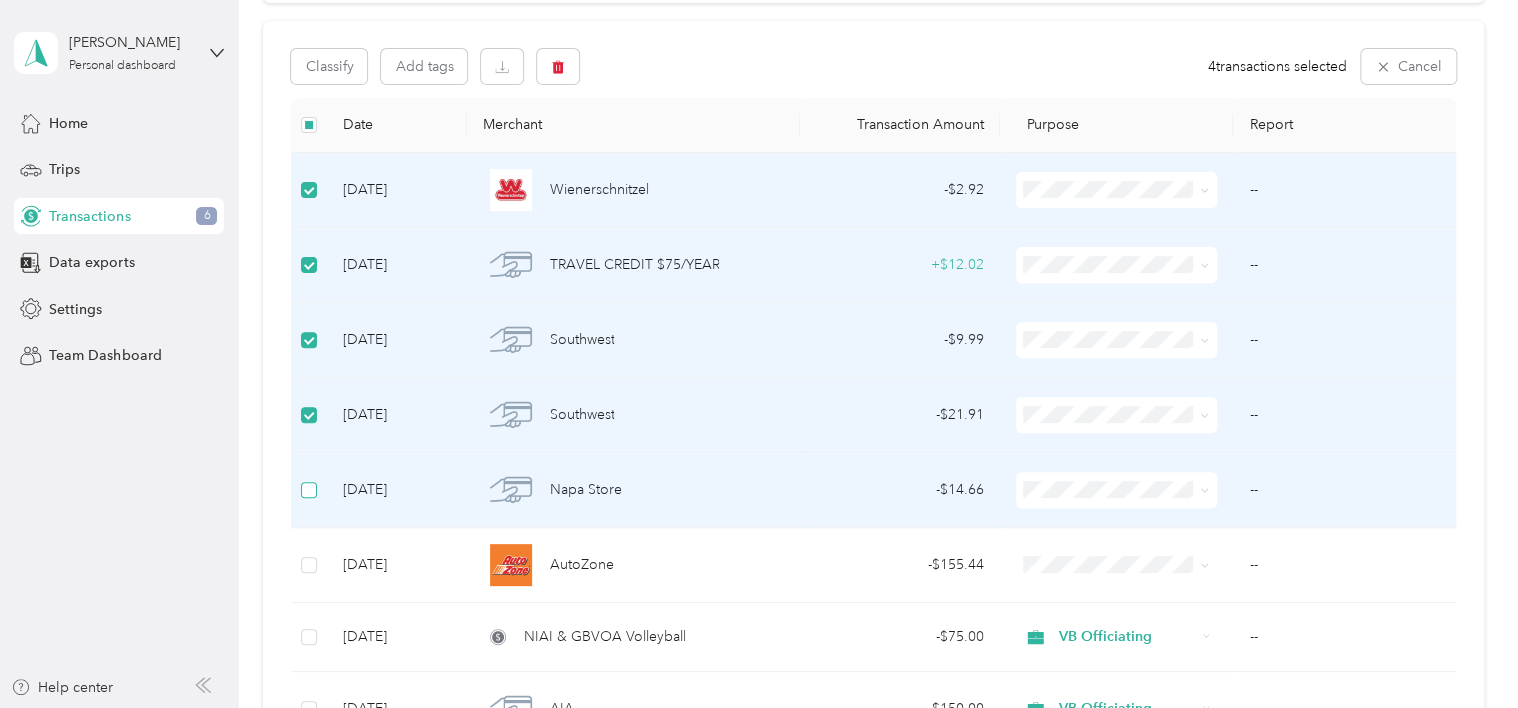 click at bounding box center (309, 490) 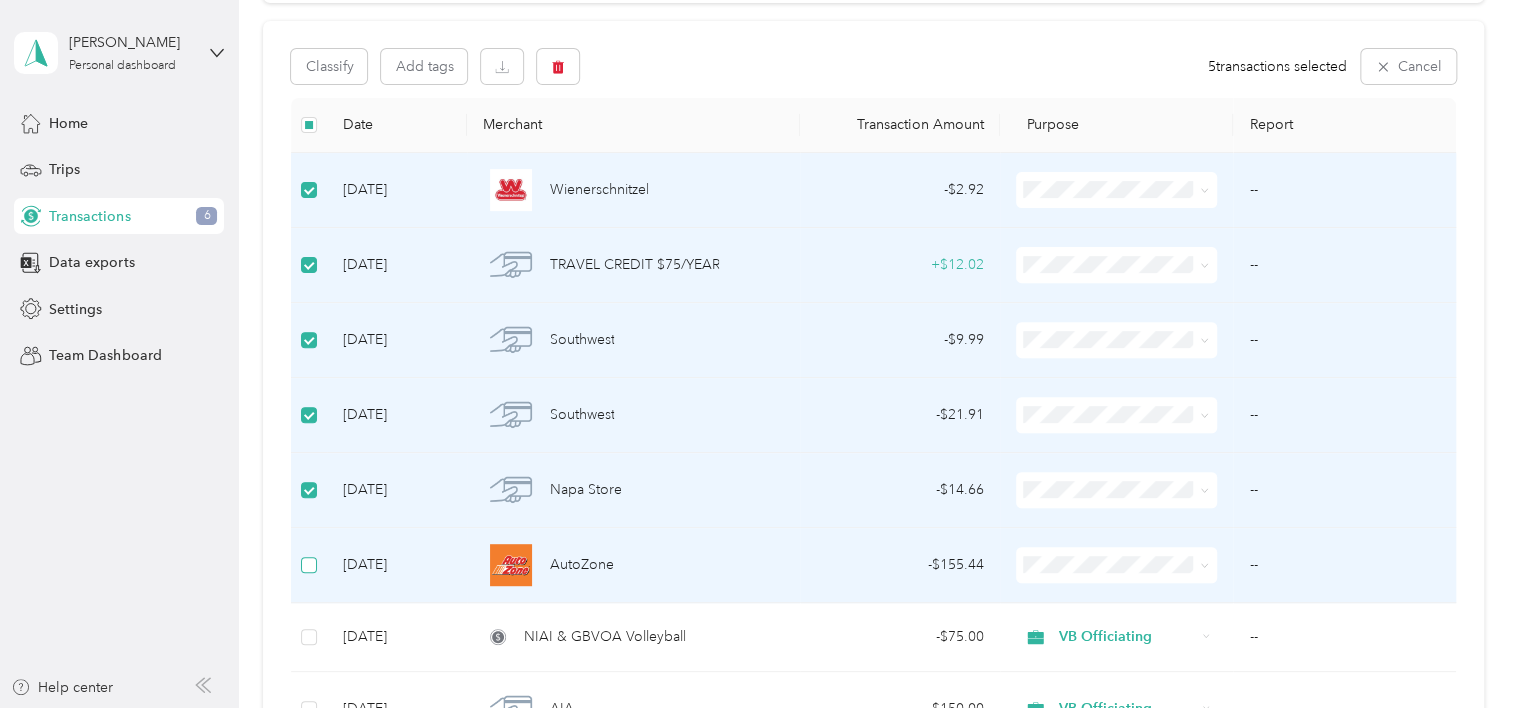 click at bounding box center [309, 565] 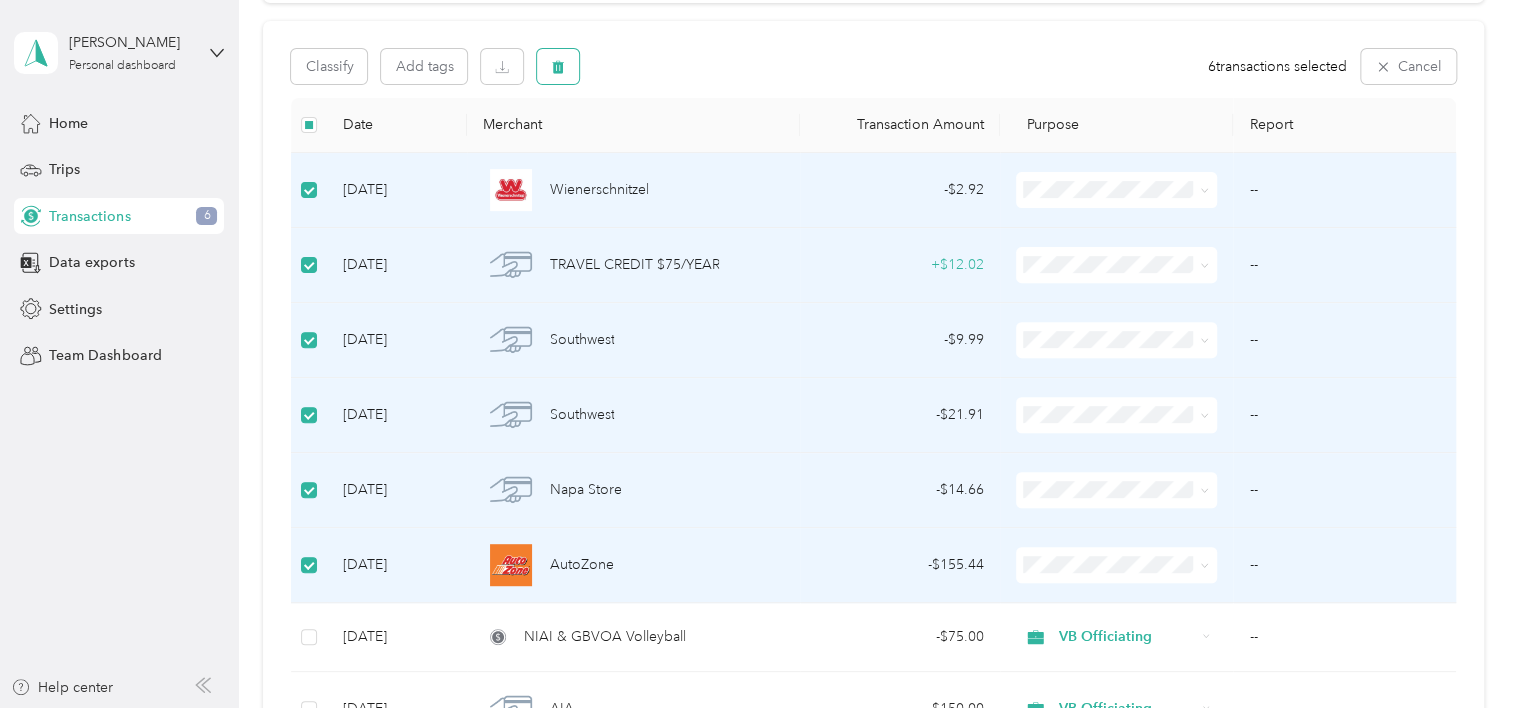 click 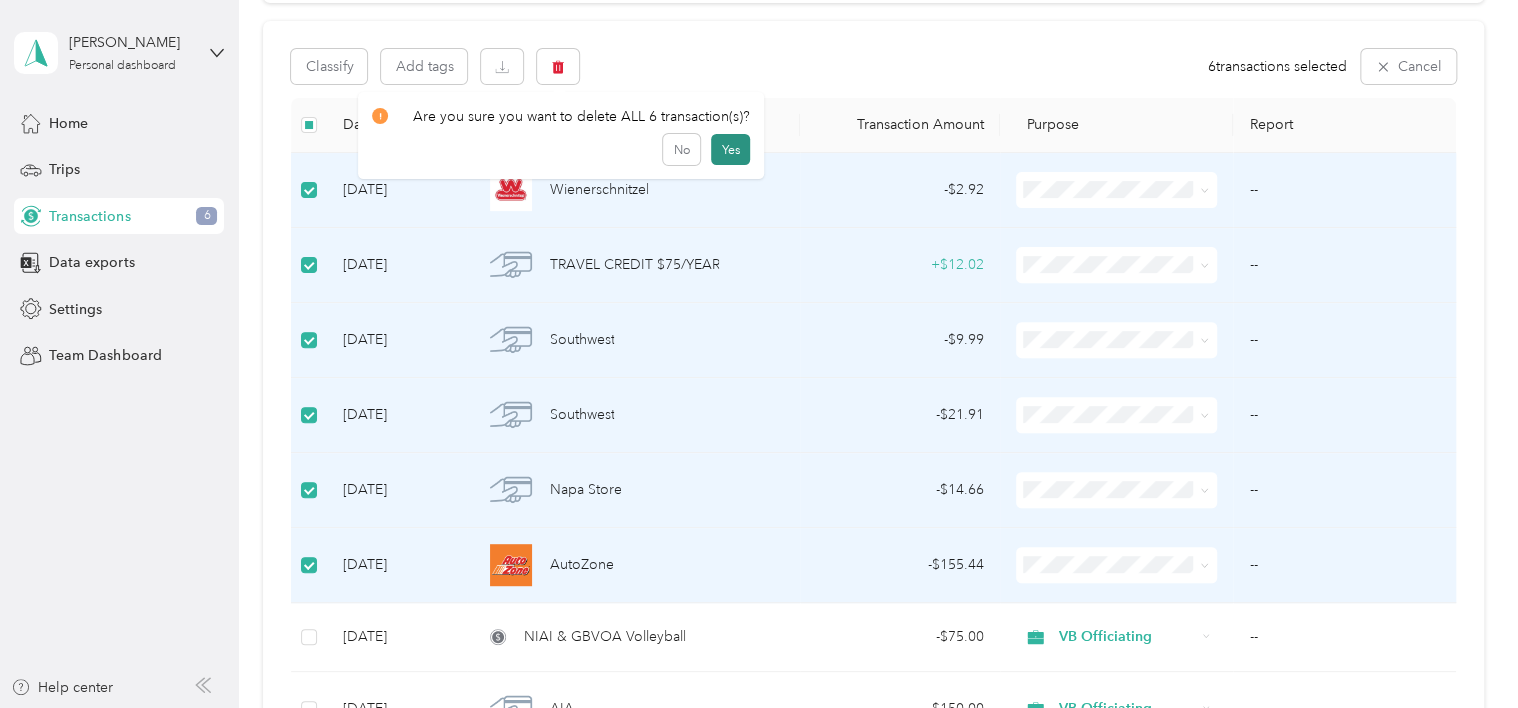 click on "Yes" at bounding box center [730, 150] 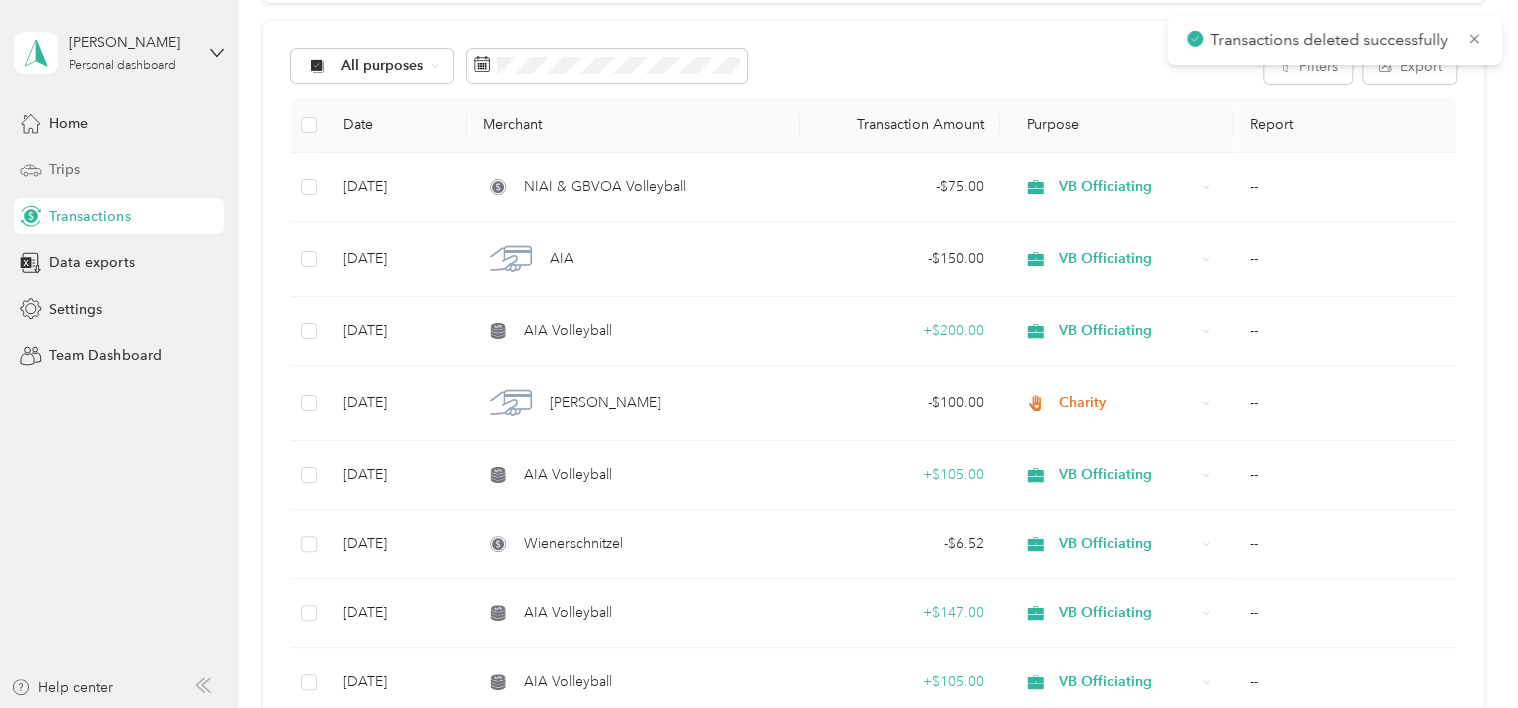 click on "Trips" at bounding box center (64, 169) 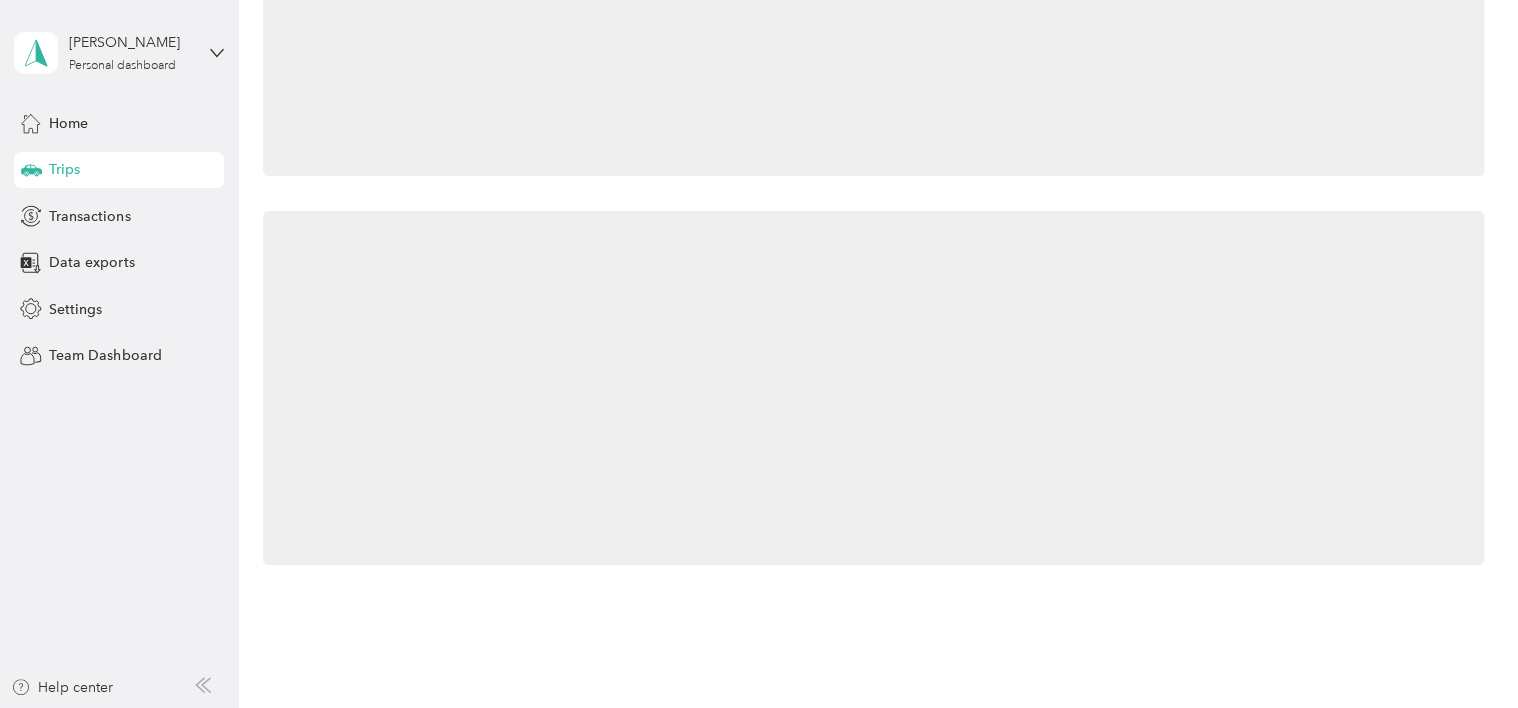 scroll, scrollTop: 200, scrollLeft: 0, axis: vertical 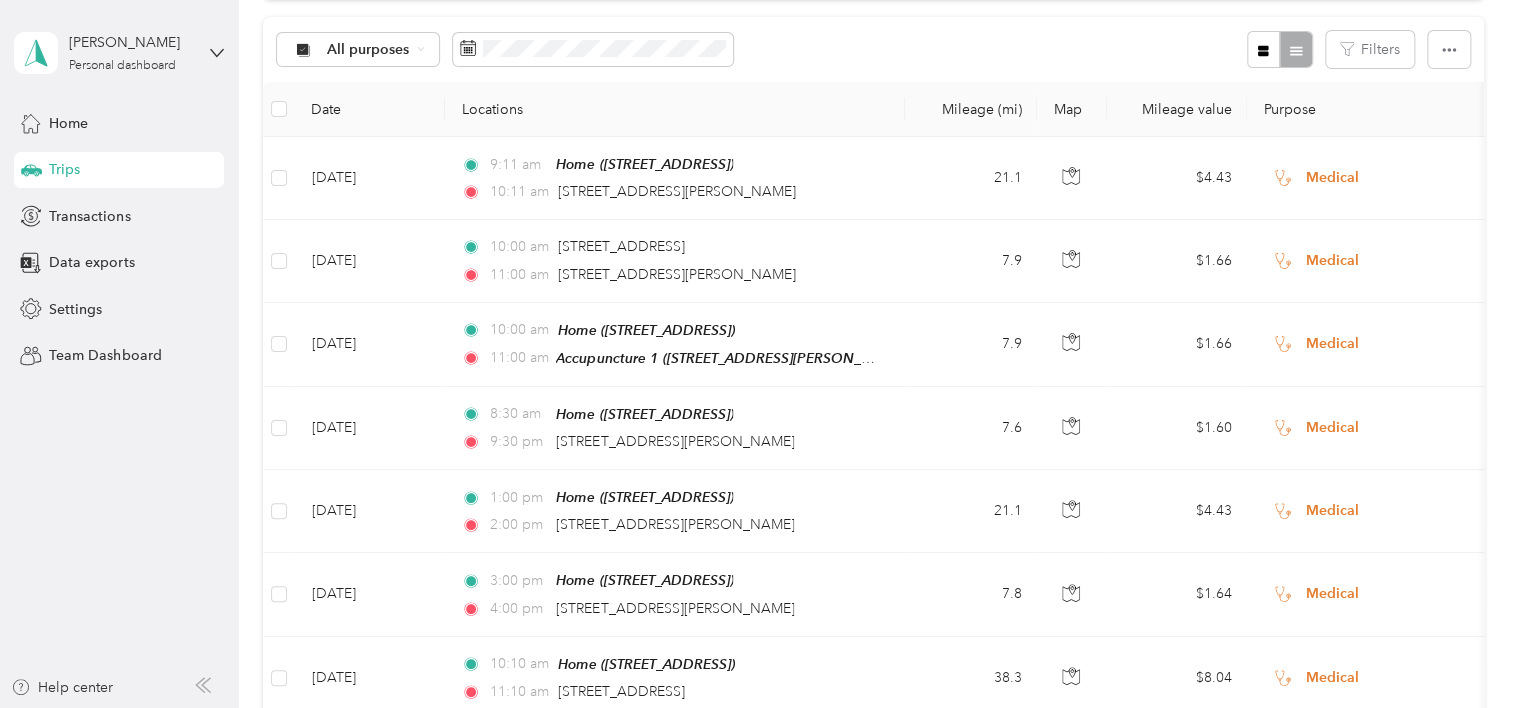 click on "All purposes Filters" at bounding box center [873, 49] 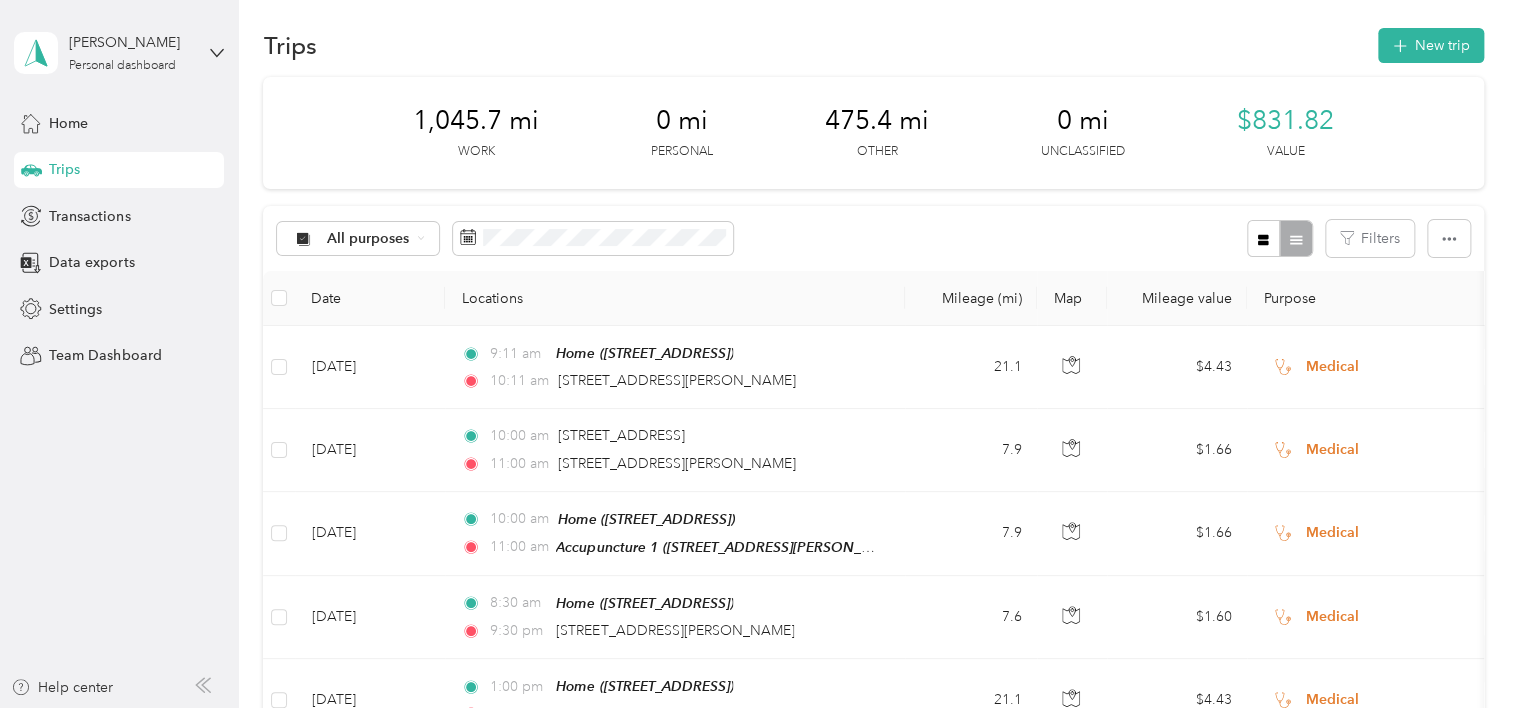 scroll, scrollTop: 0, scrollLeft: 0, axis: both 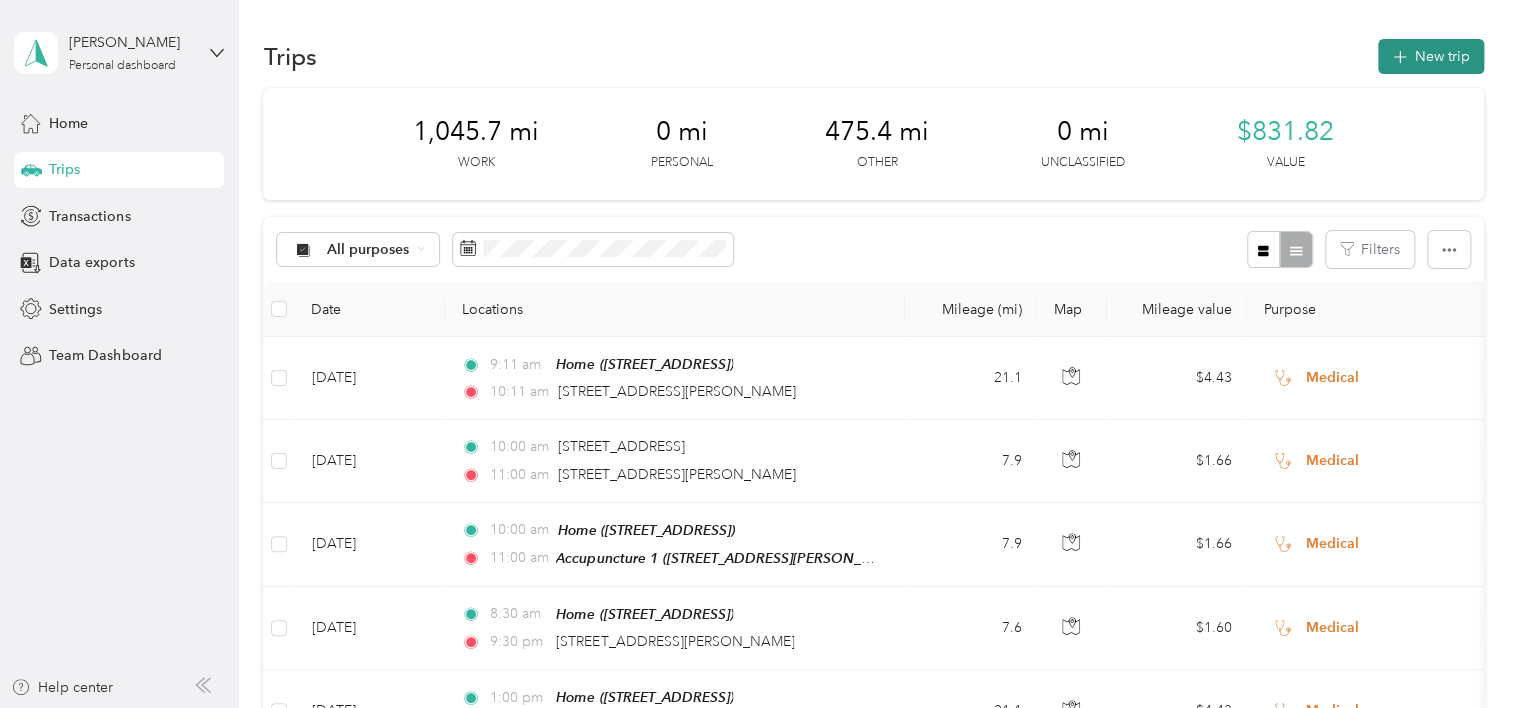 click at bounding box center (1400, 56) 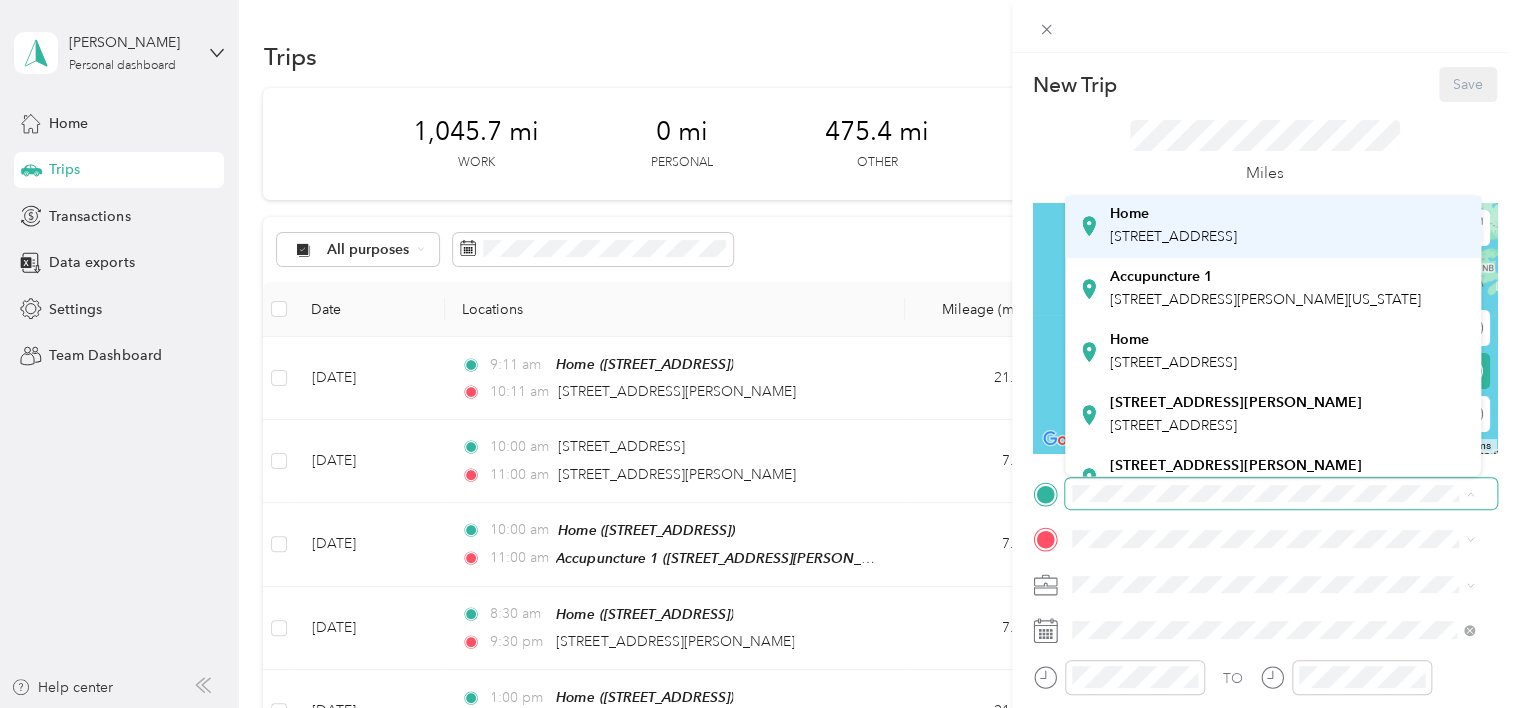 scroll, scrollTop: 233, scrollLeft: 0, axis: vertical 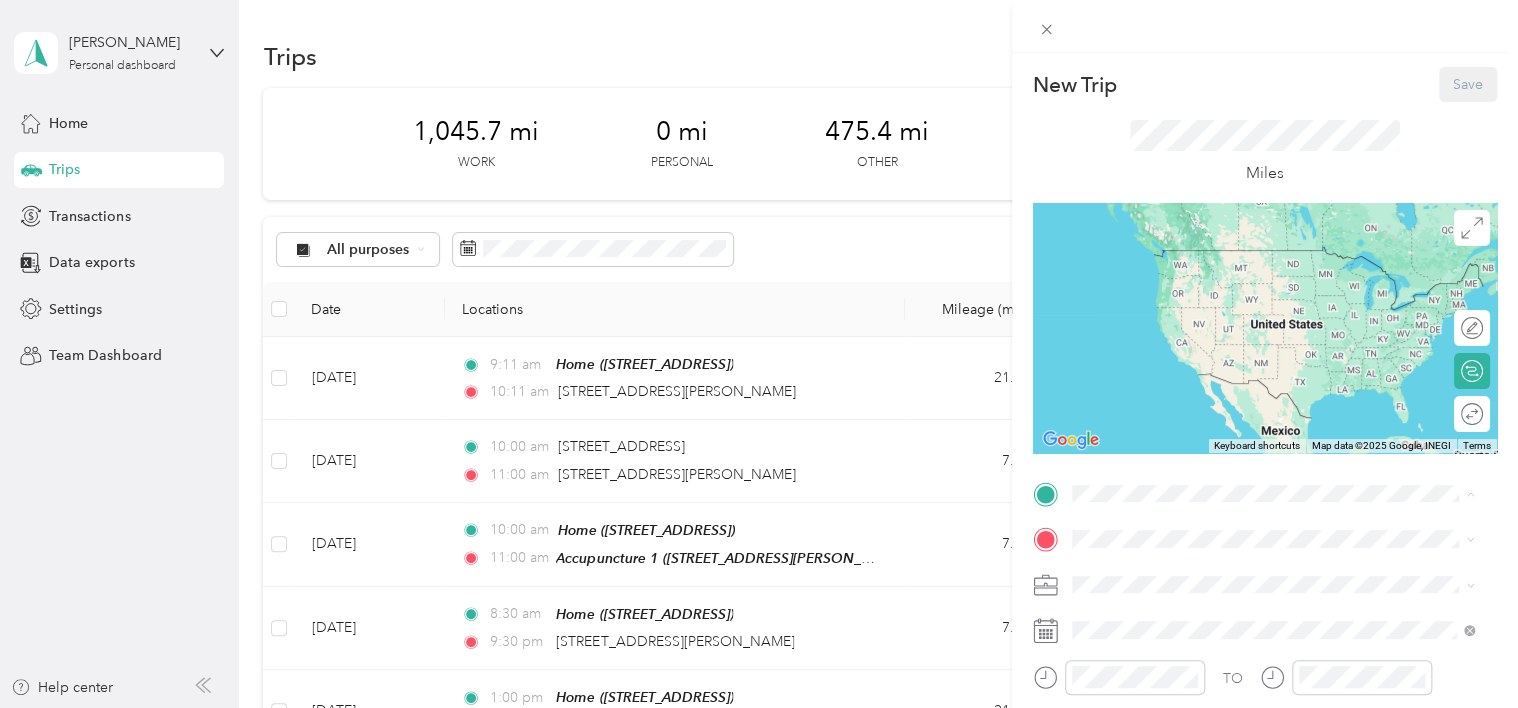click on "[STREET_ADDRESS]" at bounding box center (1172, 361) 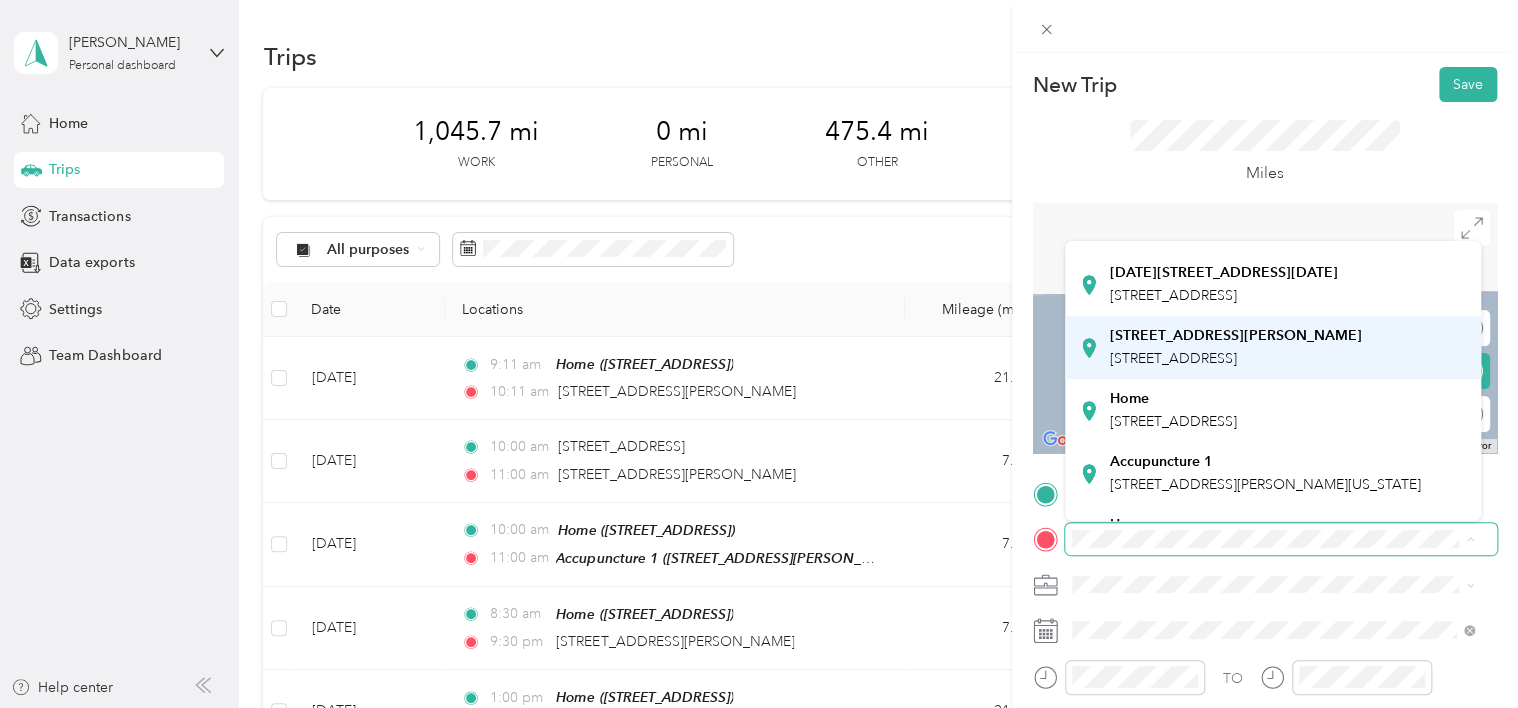 scroll, scrollTop: 100, scrollLeft: 0, axis: vertical 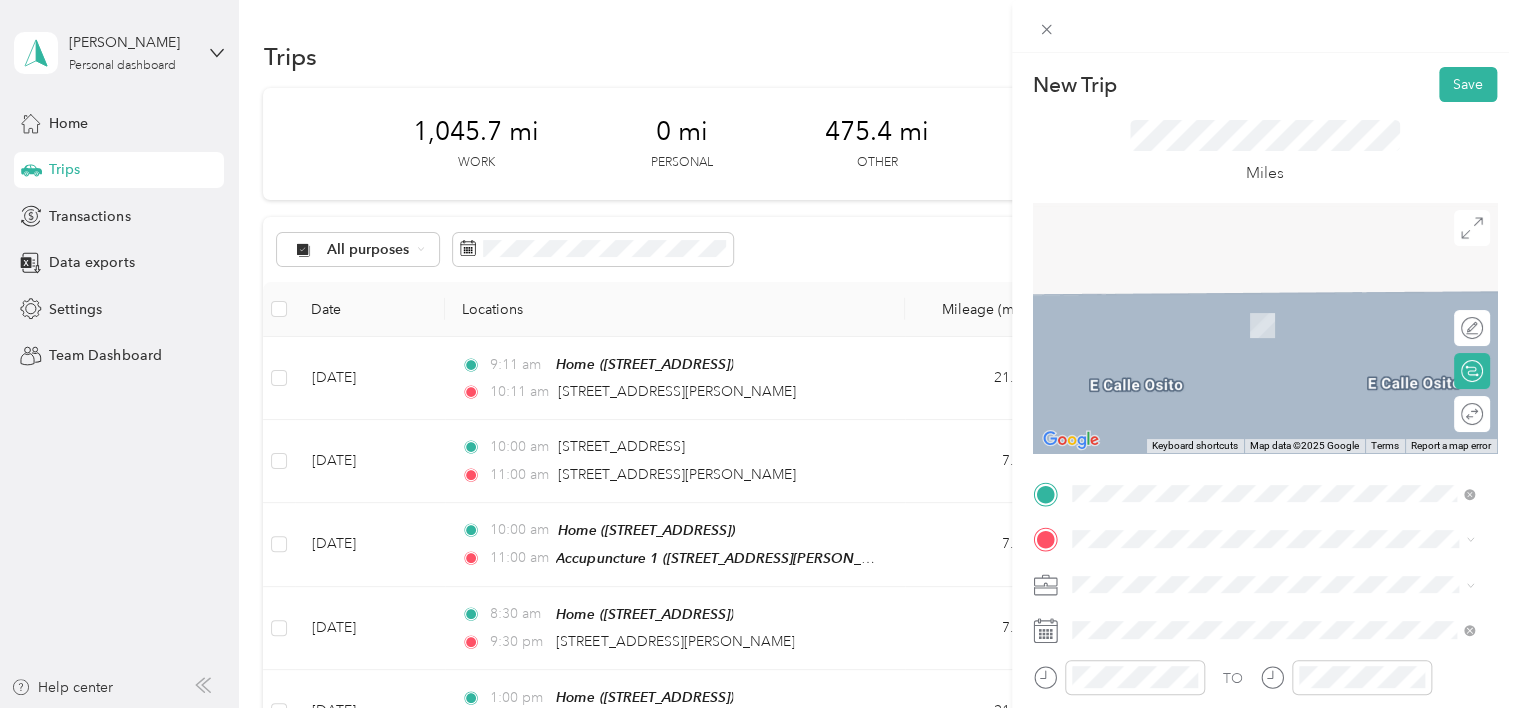 click on "[STREET_ADDRESS][PERSON_NAME][US_STATE]" at bounding box center [1264, 477] 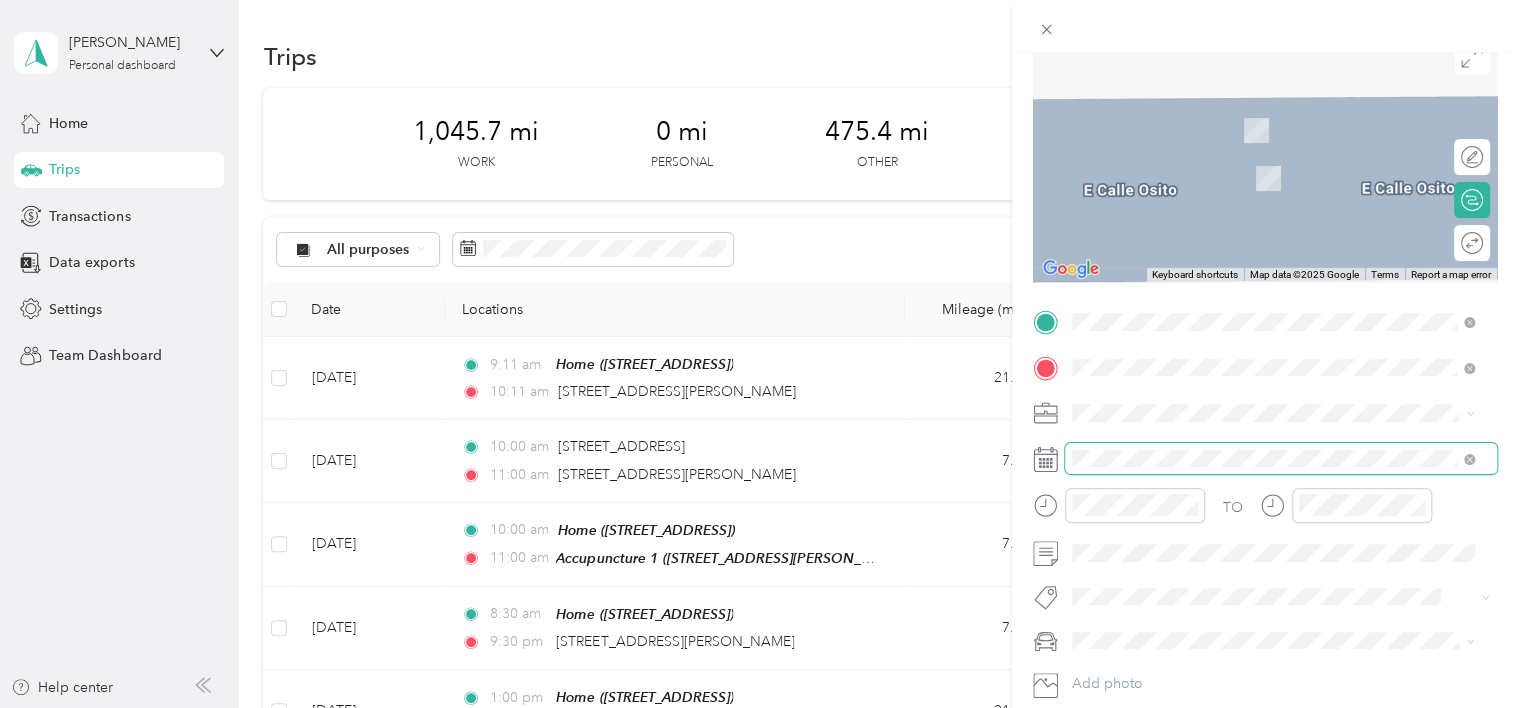 scroll, scrollTop: 200, scrollLeft: 0, axis: vertical 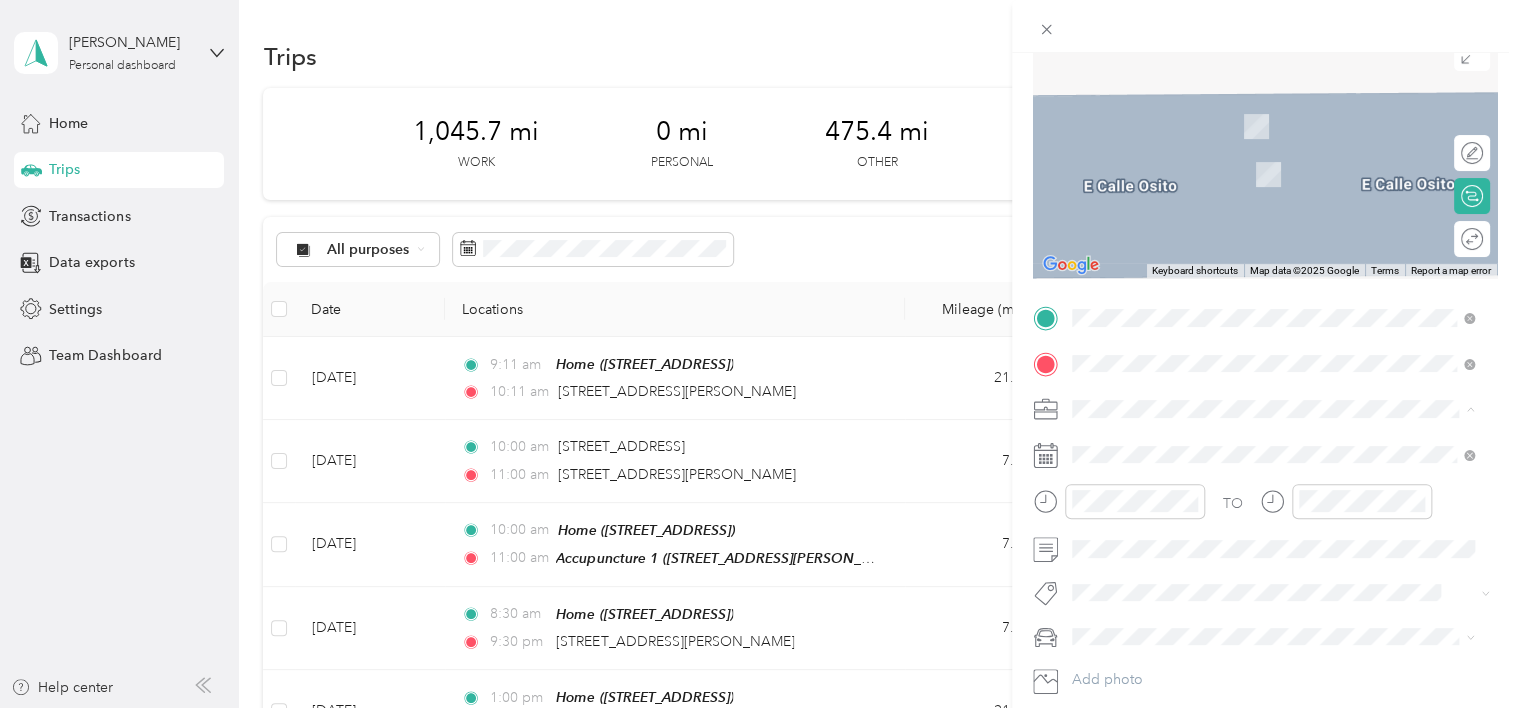 click on "Medical" at bounding box center [1103, 515] 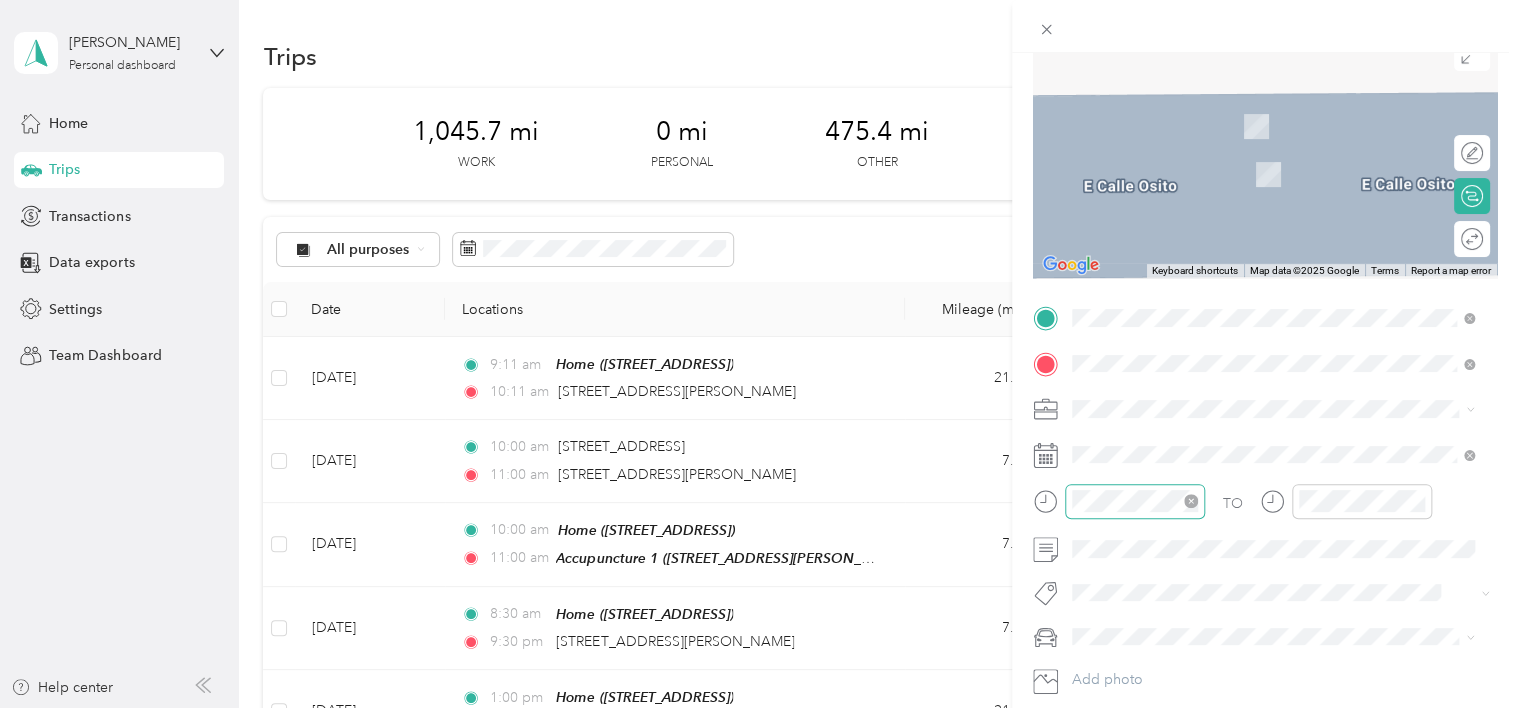 click 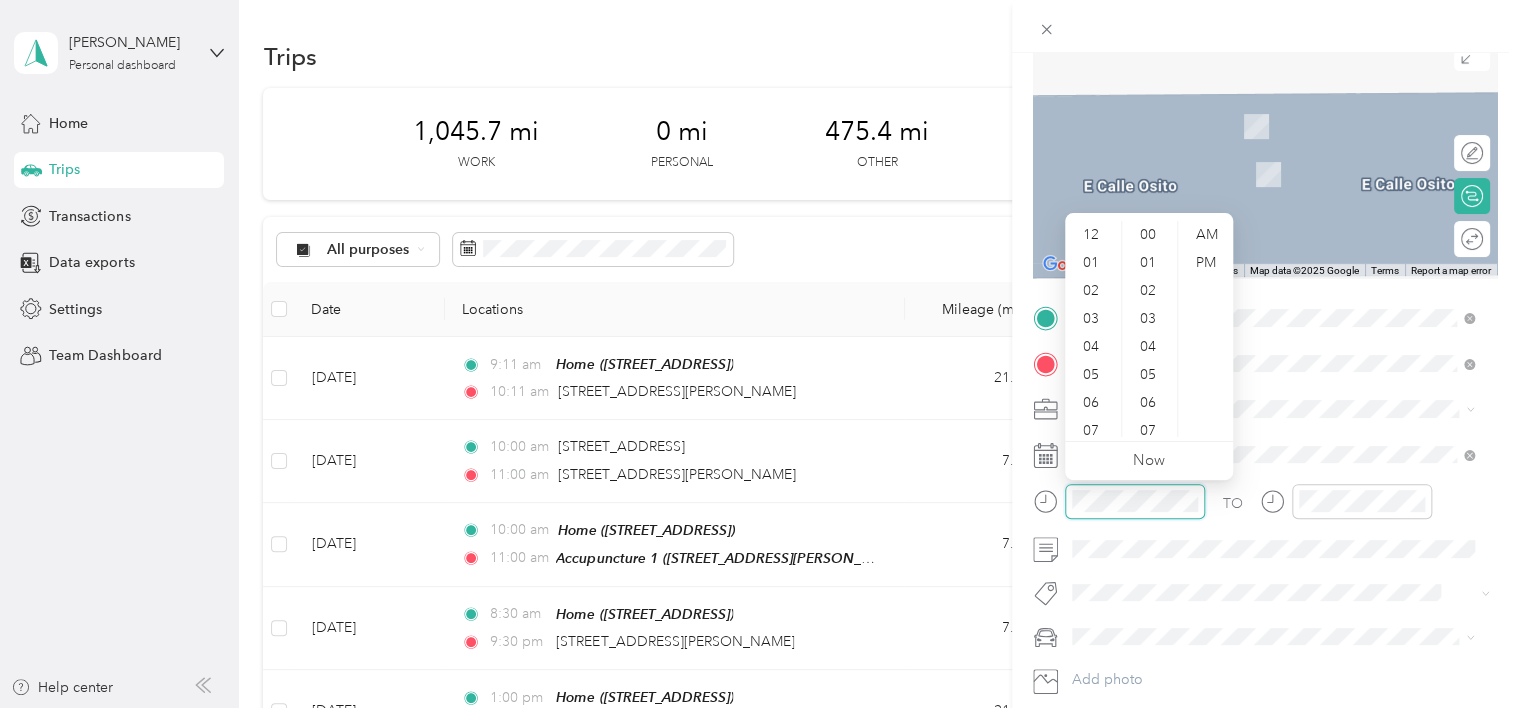 scroll, scrollTop: 952, scrollLeft: 0, axis: vertical 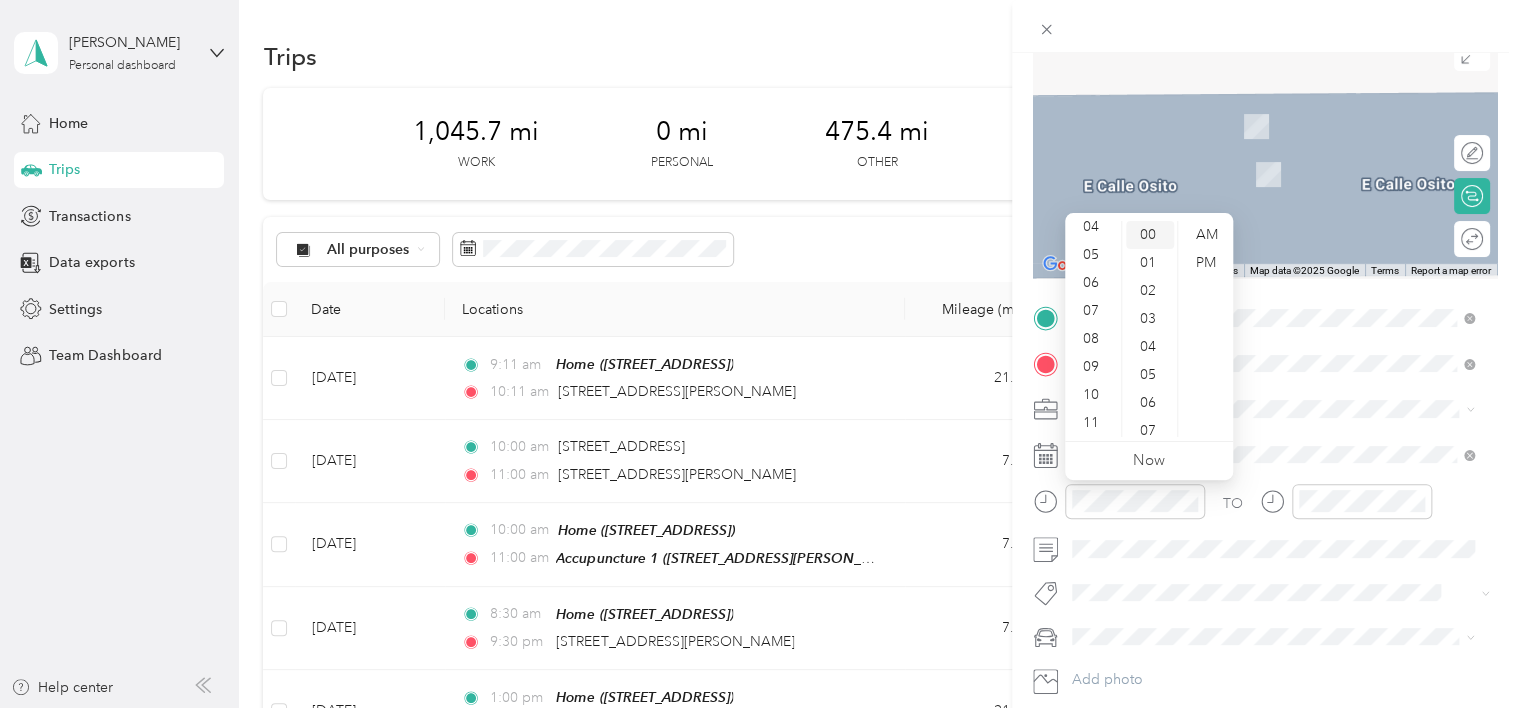 click on "00" at bounding box center (1150, 235) 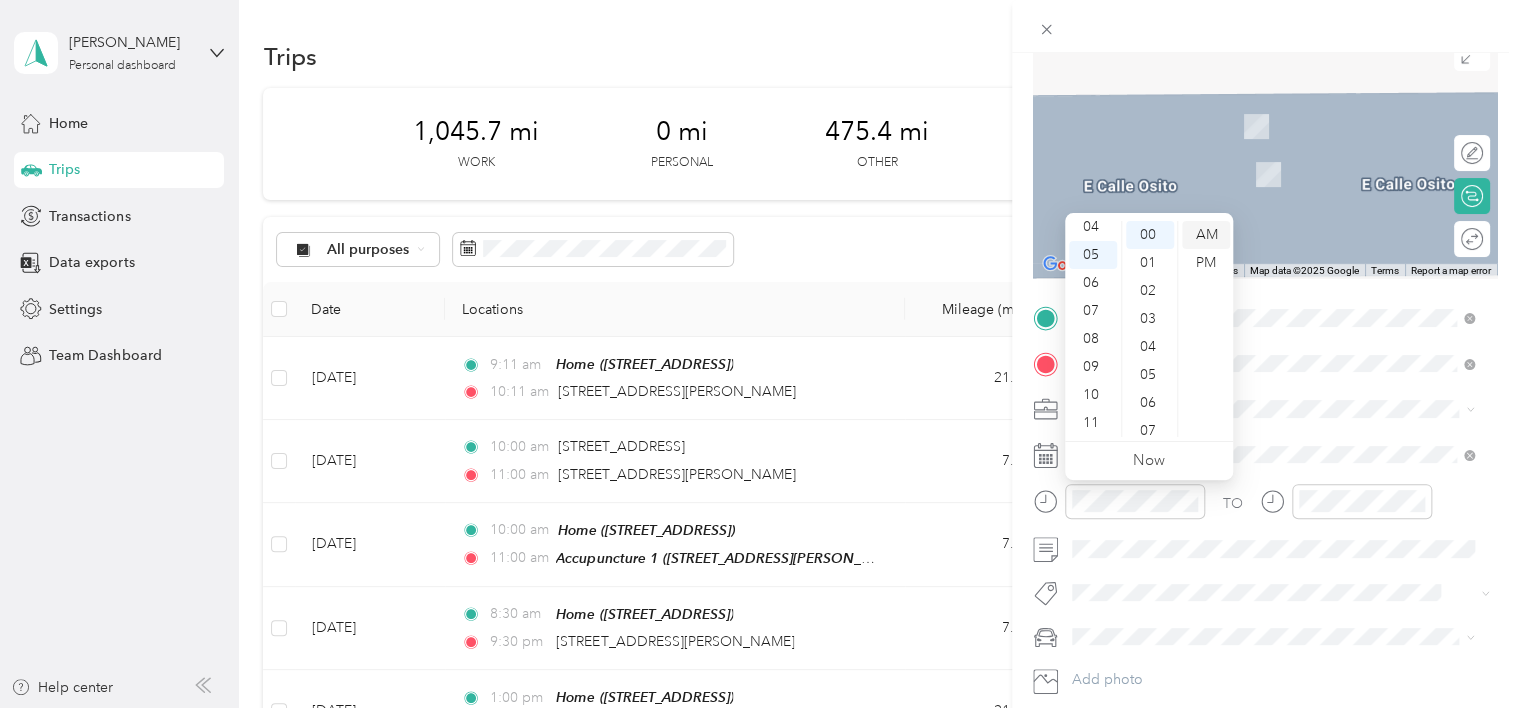 click on "AM" at bounding box center [1206, 235] 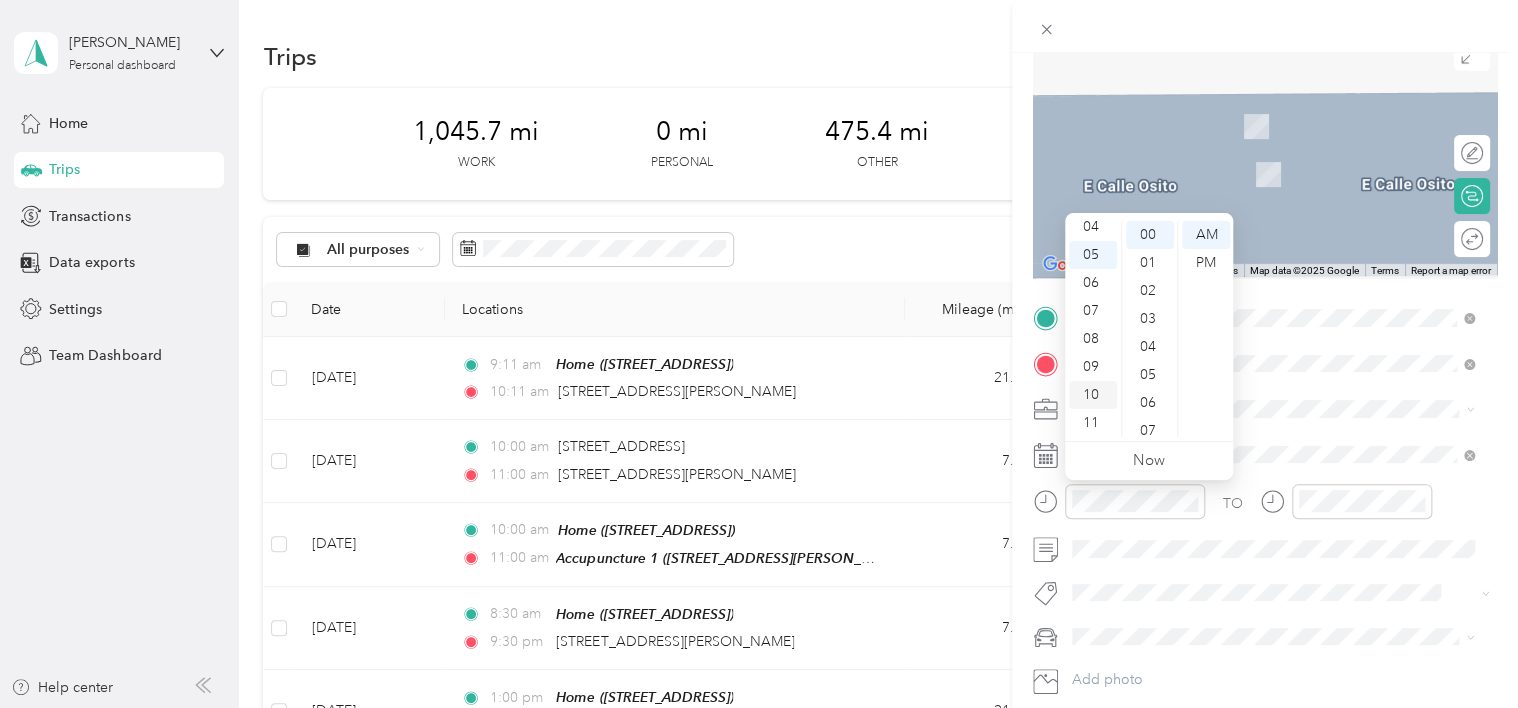 click on "10" at bounding box center [1093, 395] 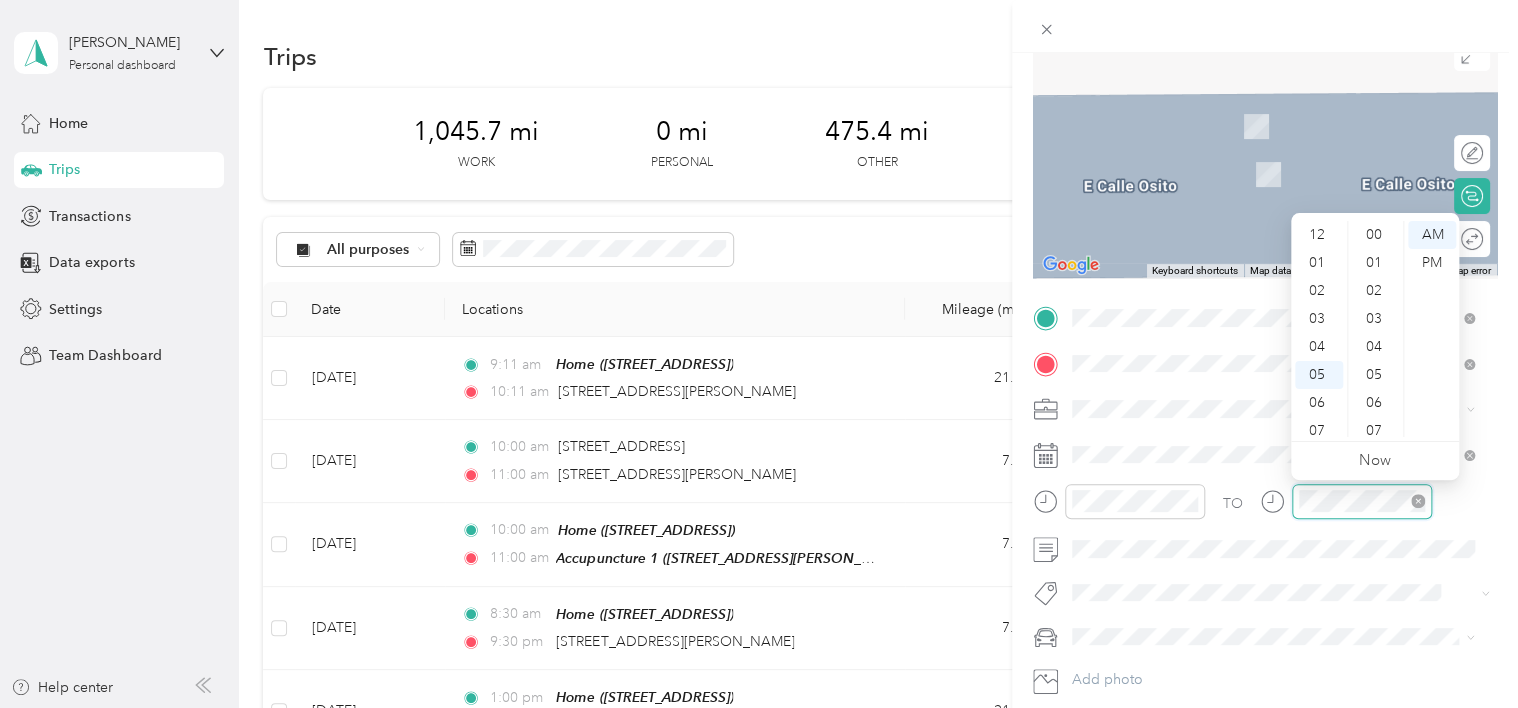 scroll, scrollTop: 952, scrollLeft: 0, axis: vertical 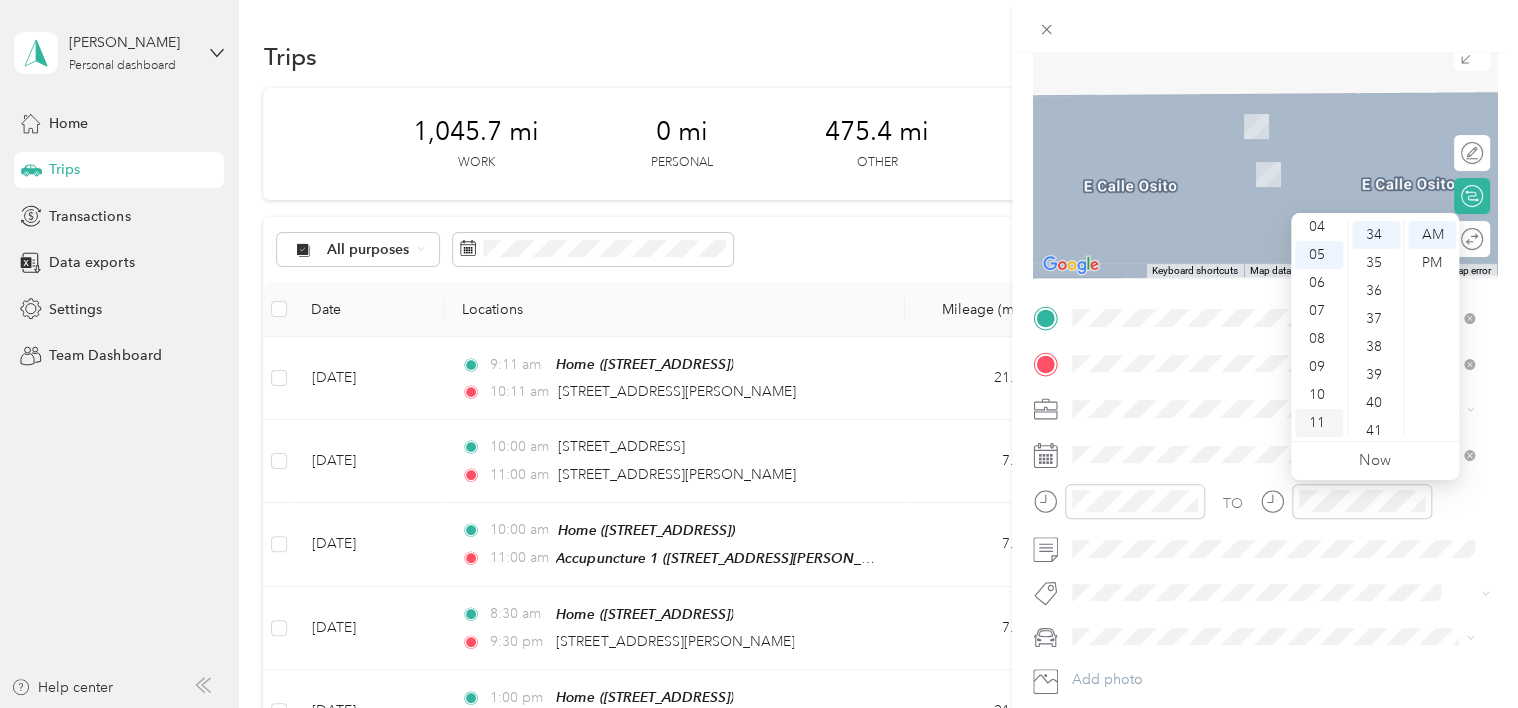 click on "11" at bounding box center (1319, 423) 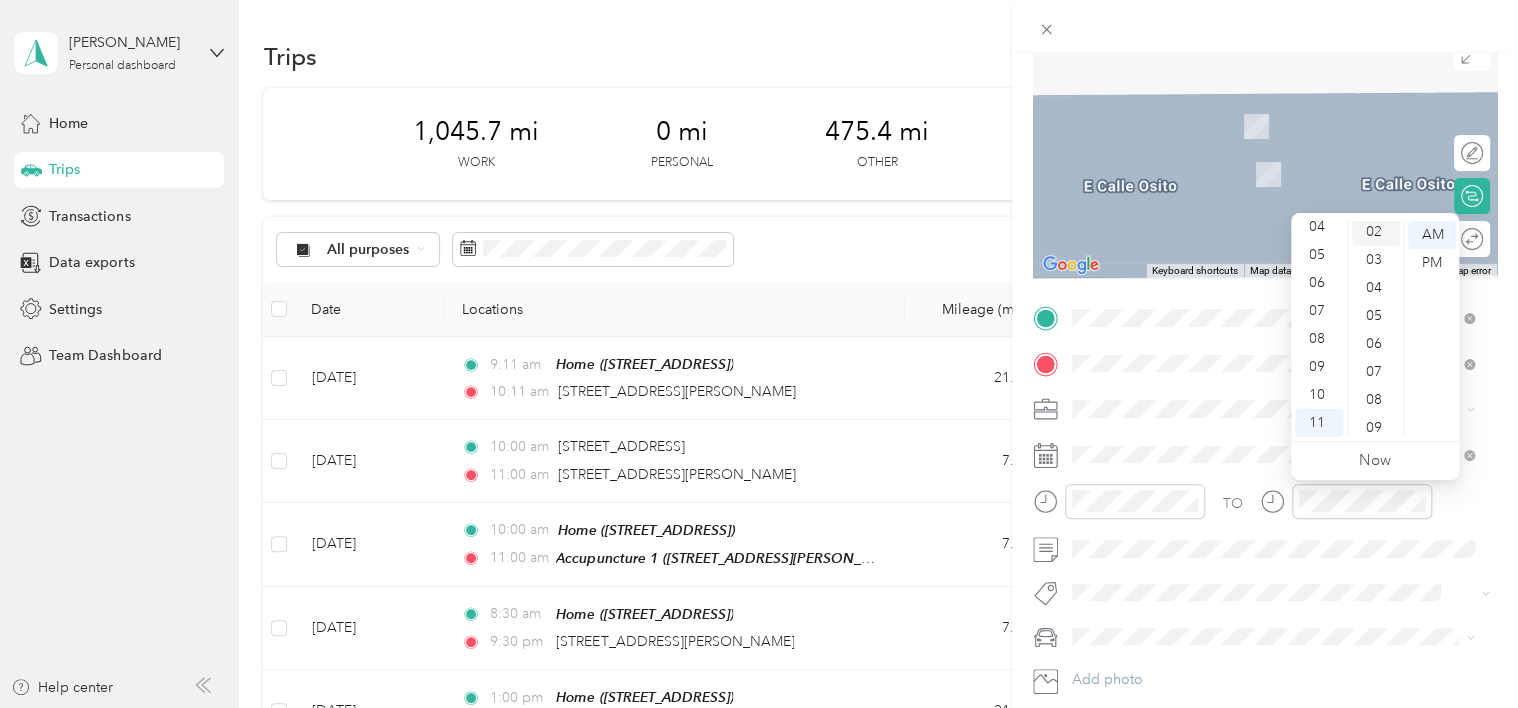 scroll, scrollTop: 0, scrollLeft: 0, axis: both 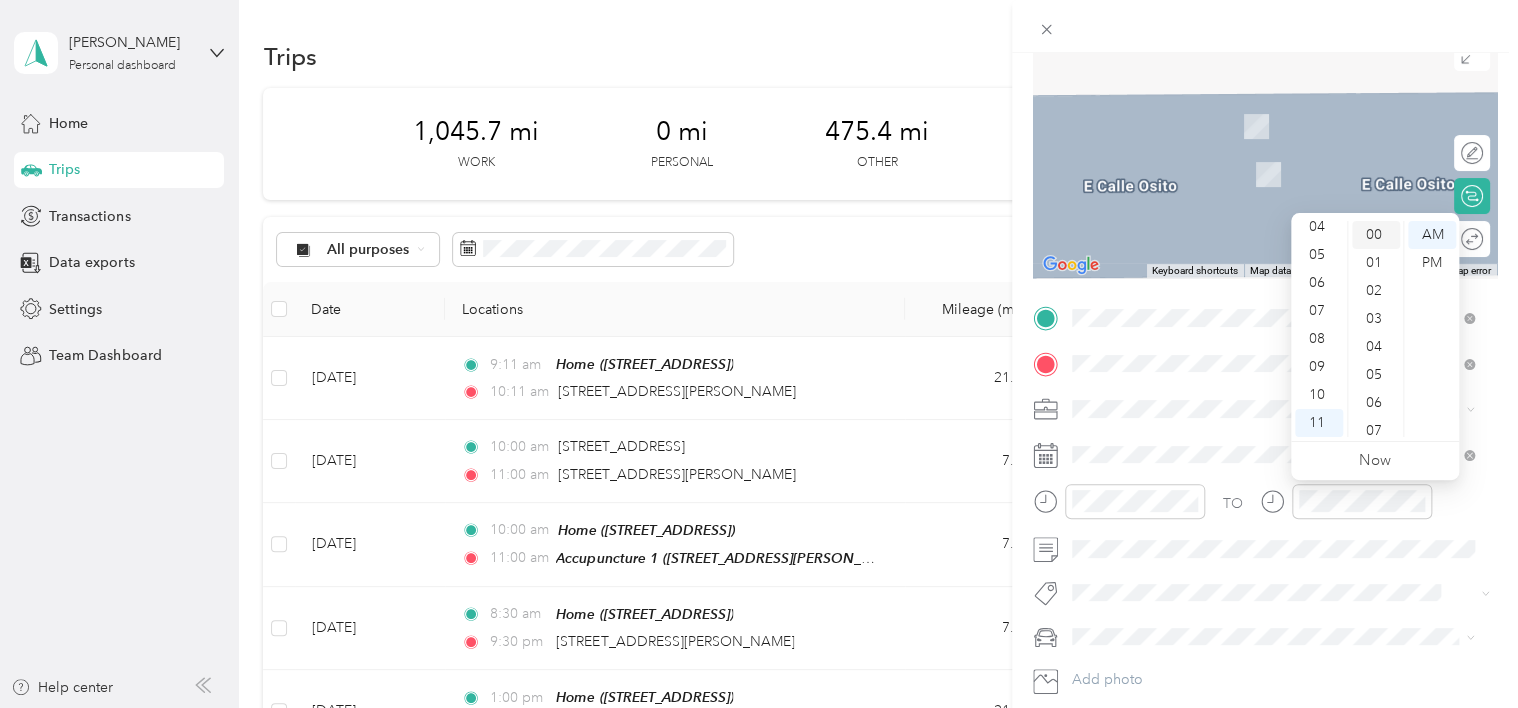 click on "00" at bounding box center [1376, 235] 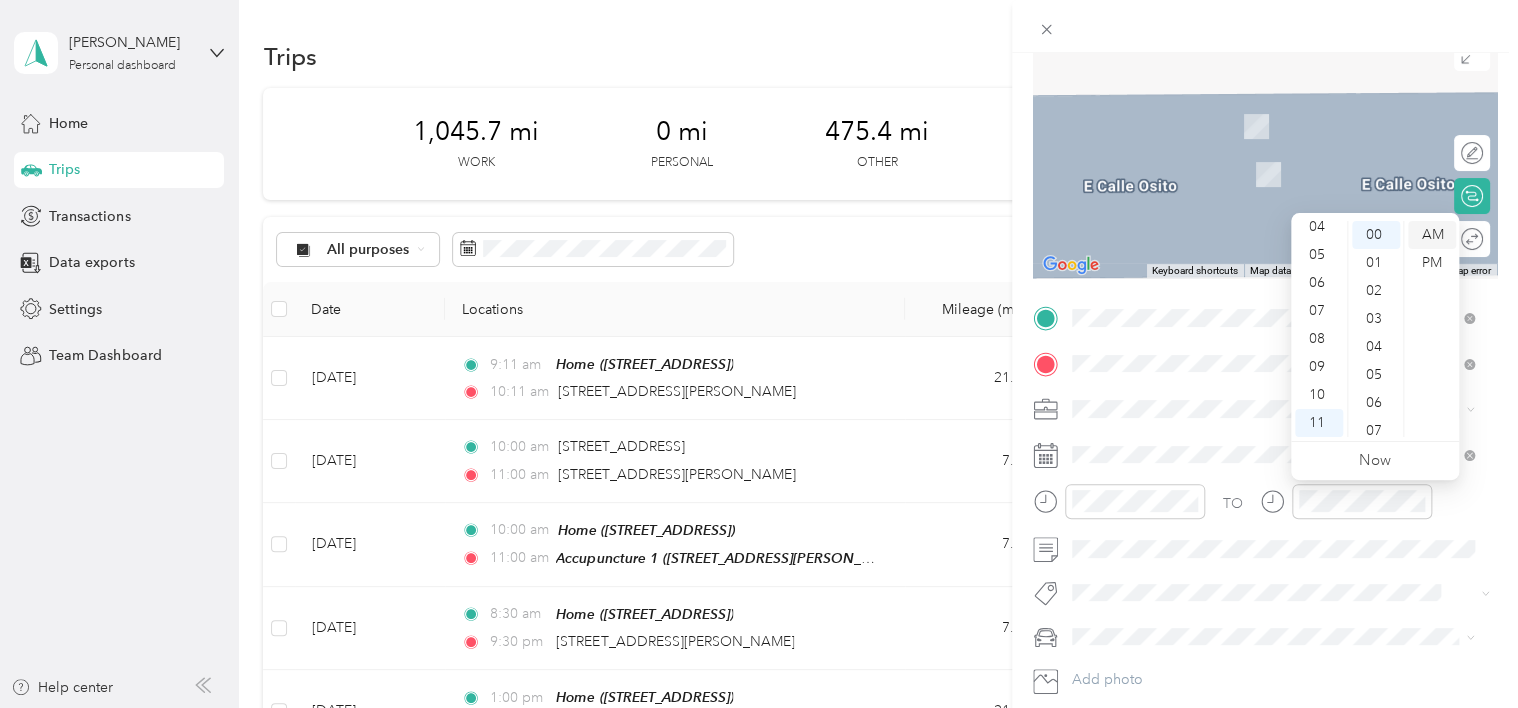 click on "AM" at bounding box center (1432, 235) 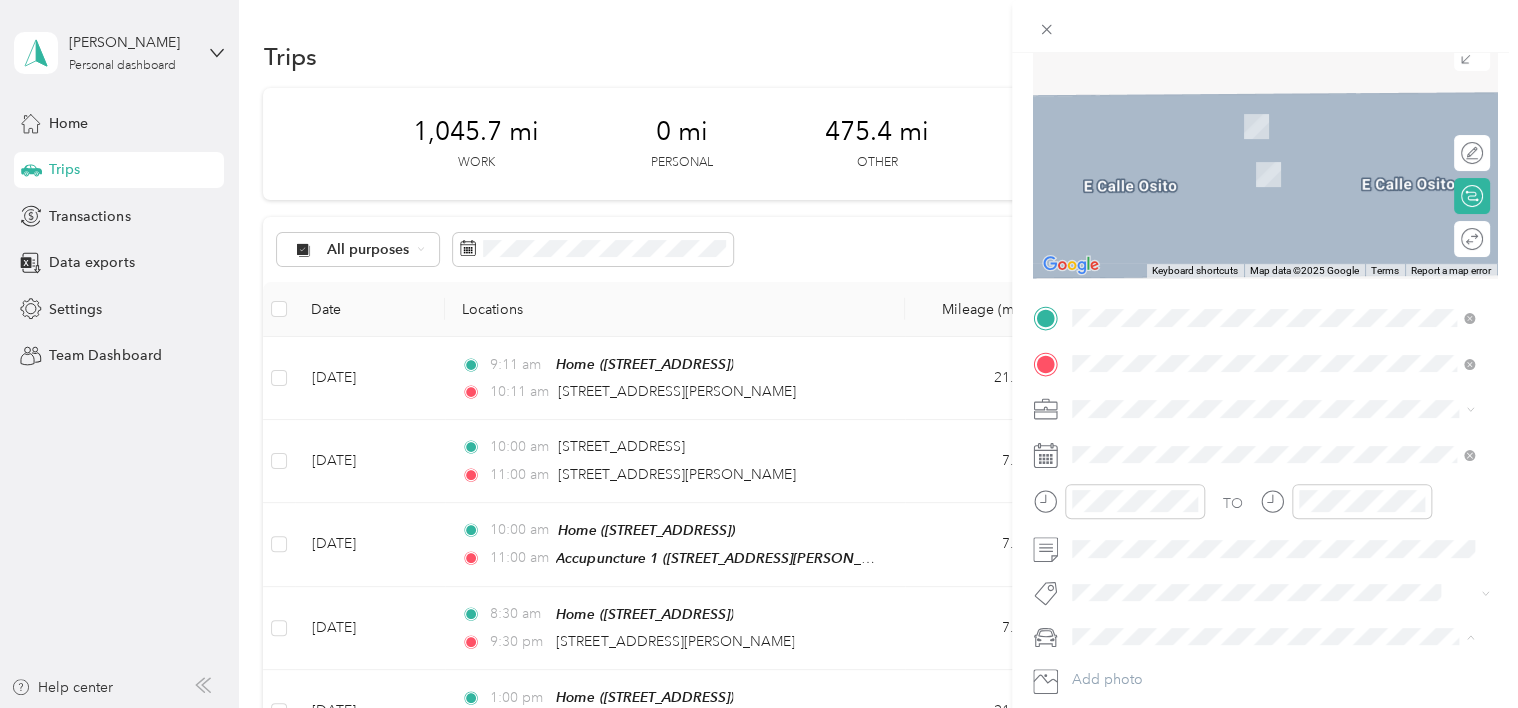 click on "Kia Sorento" at bounding box center (1116, 566) 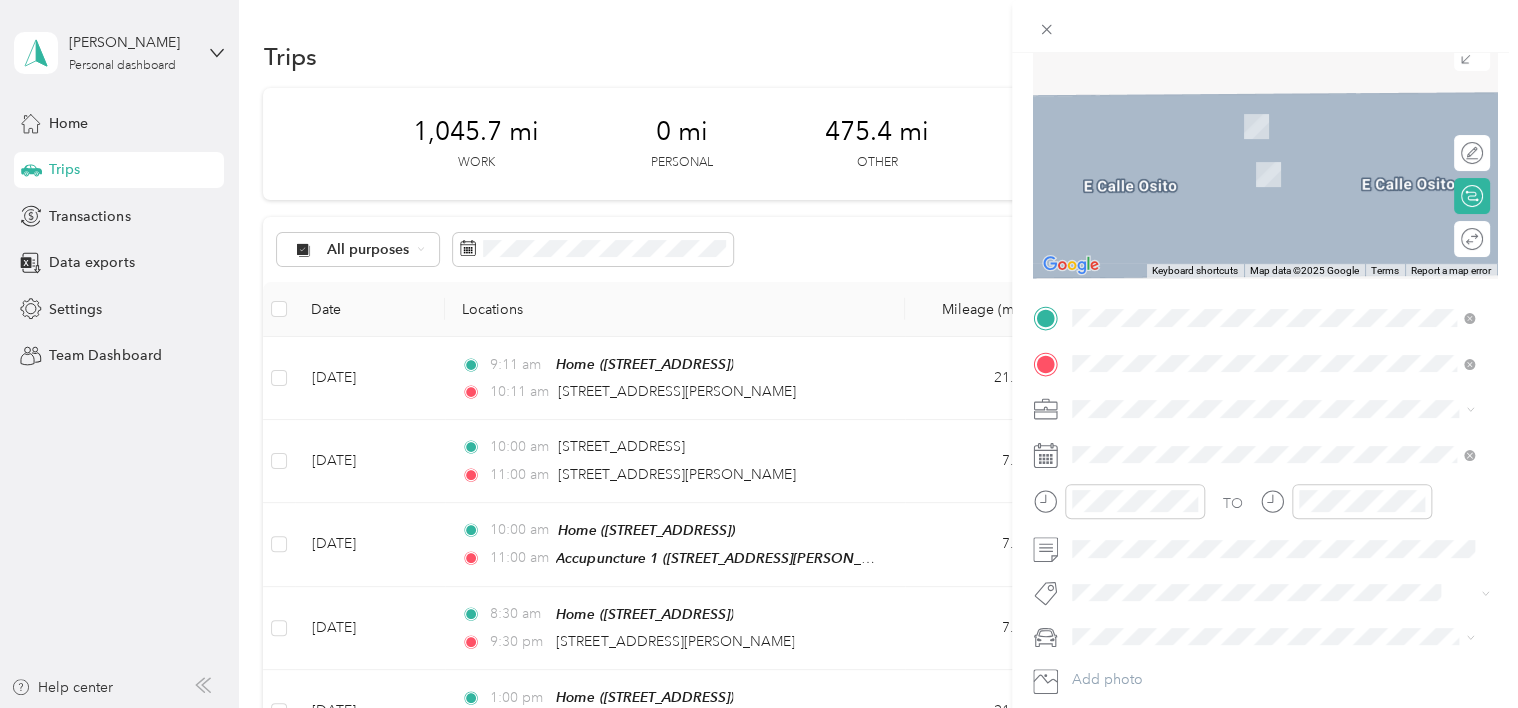 click on "Round trip" at bounding box center (1483, 238) 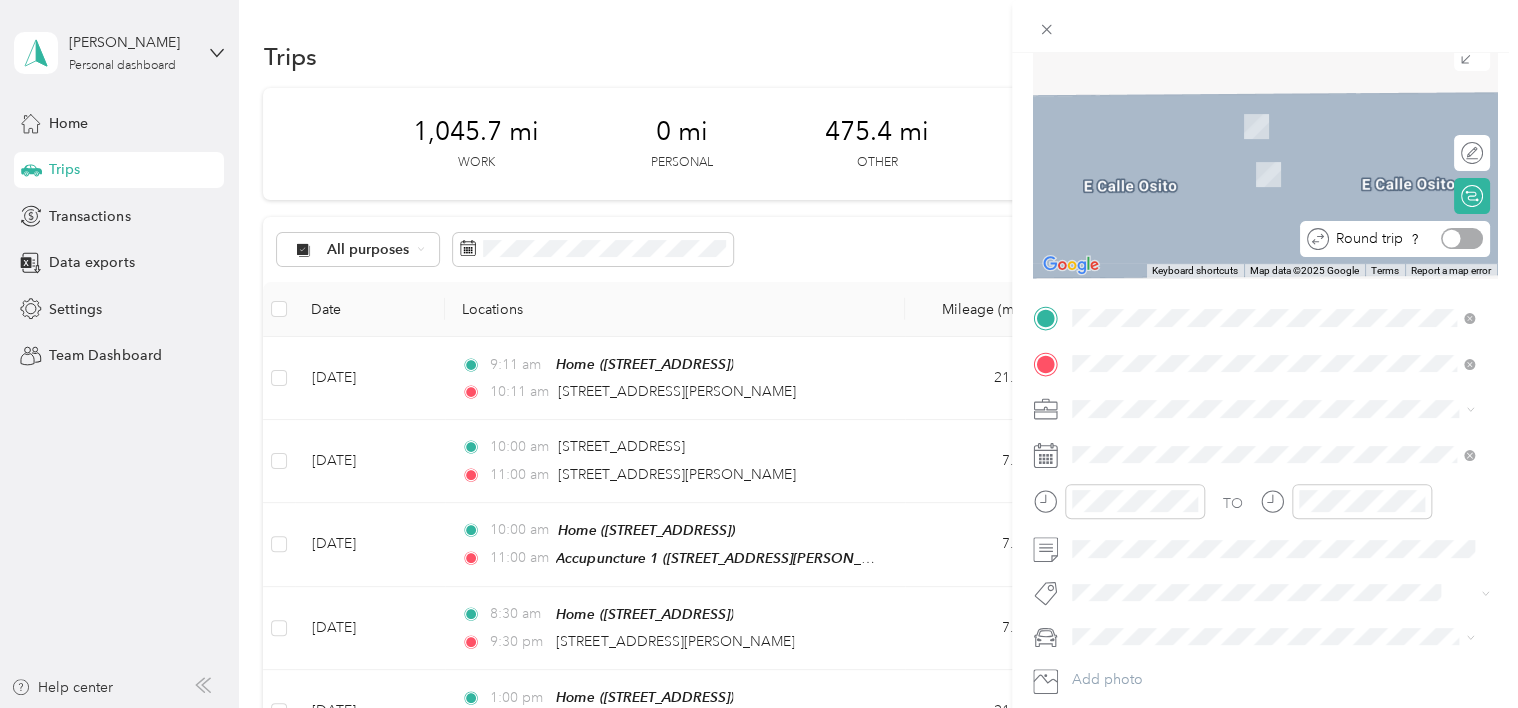 click at bounding box center [1462, 238] 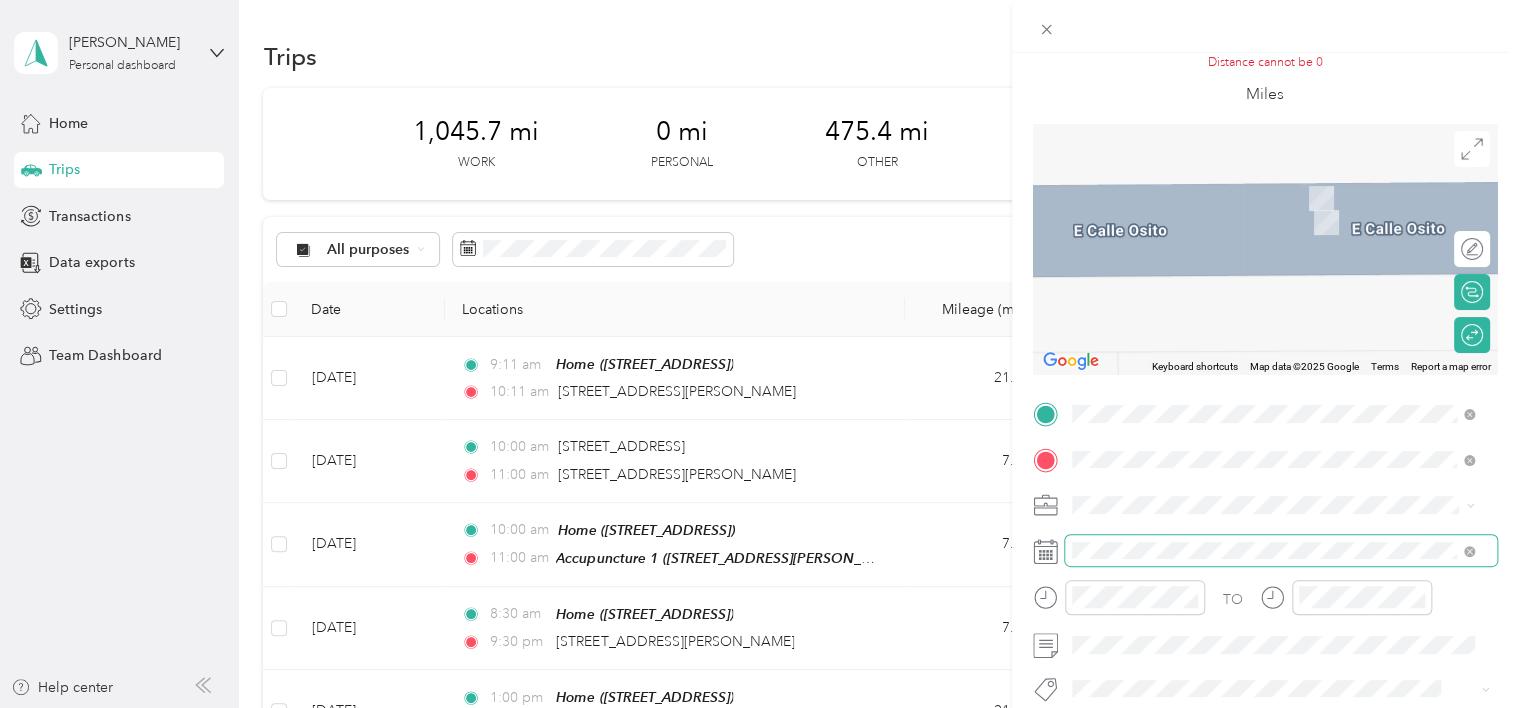 scroll, scrollTop: 133, scrollLeft: 0, axis: vertical 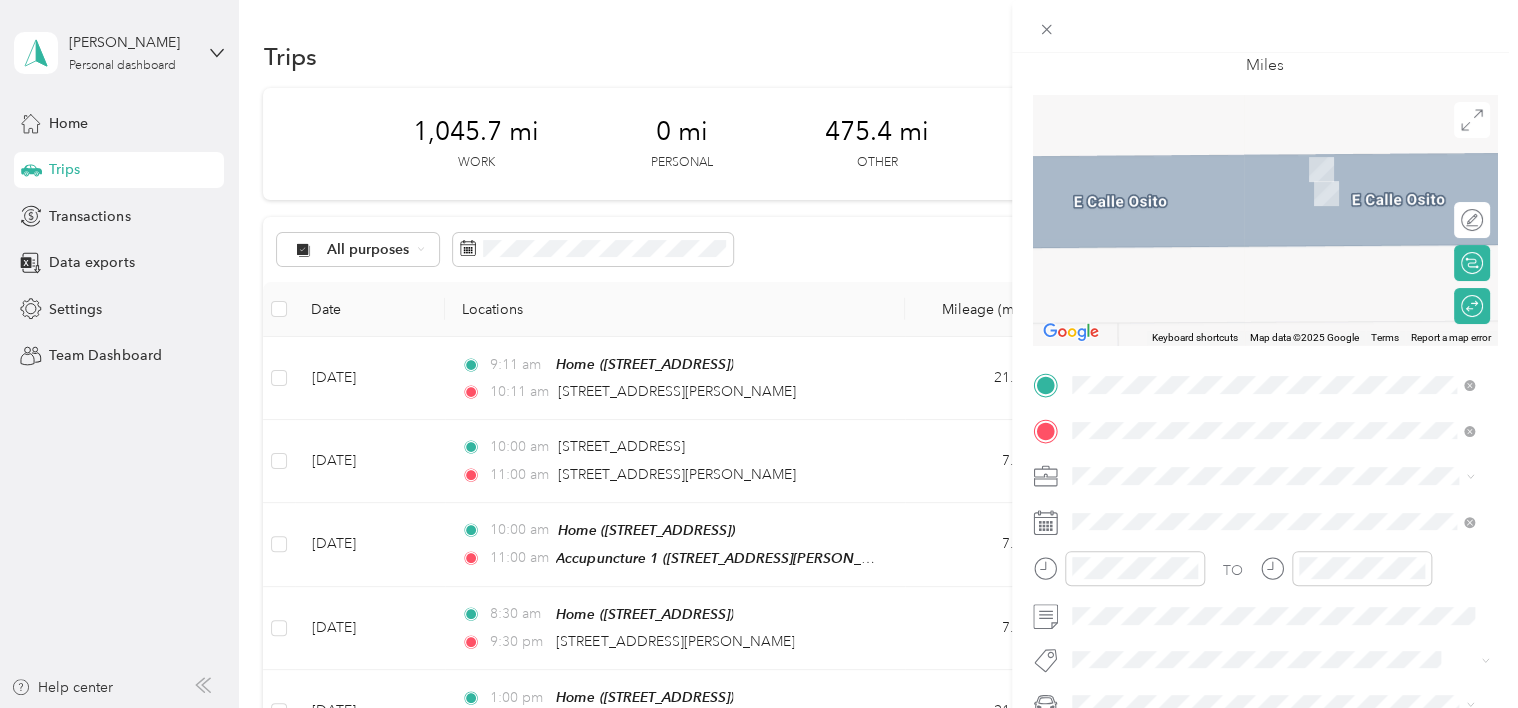 click on "TO Add photo" at bounding box center (1265, 588) 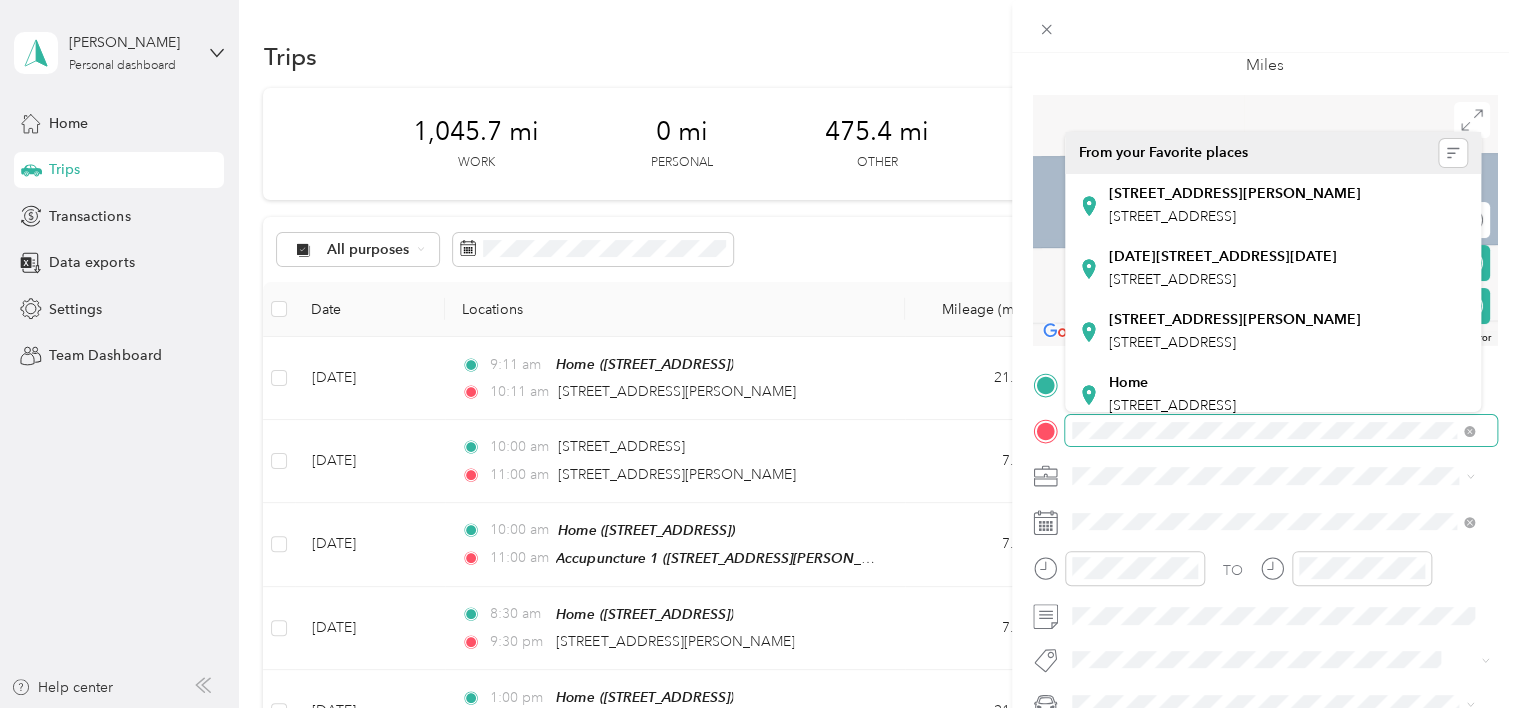 click at bounding box center (1265, 431) 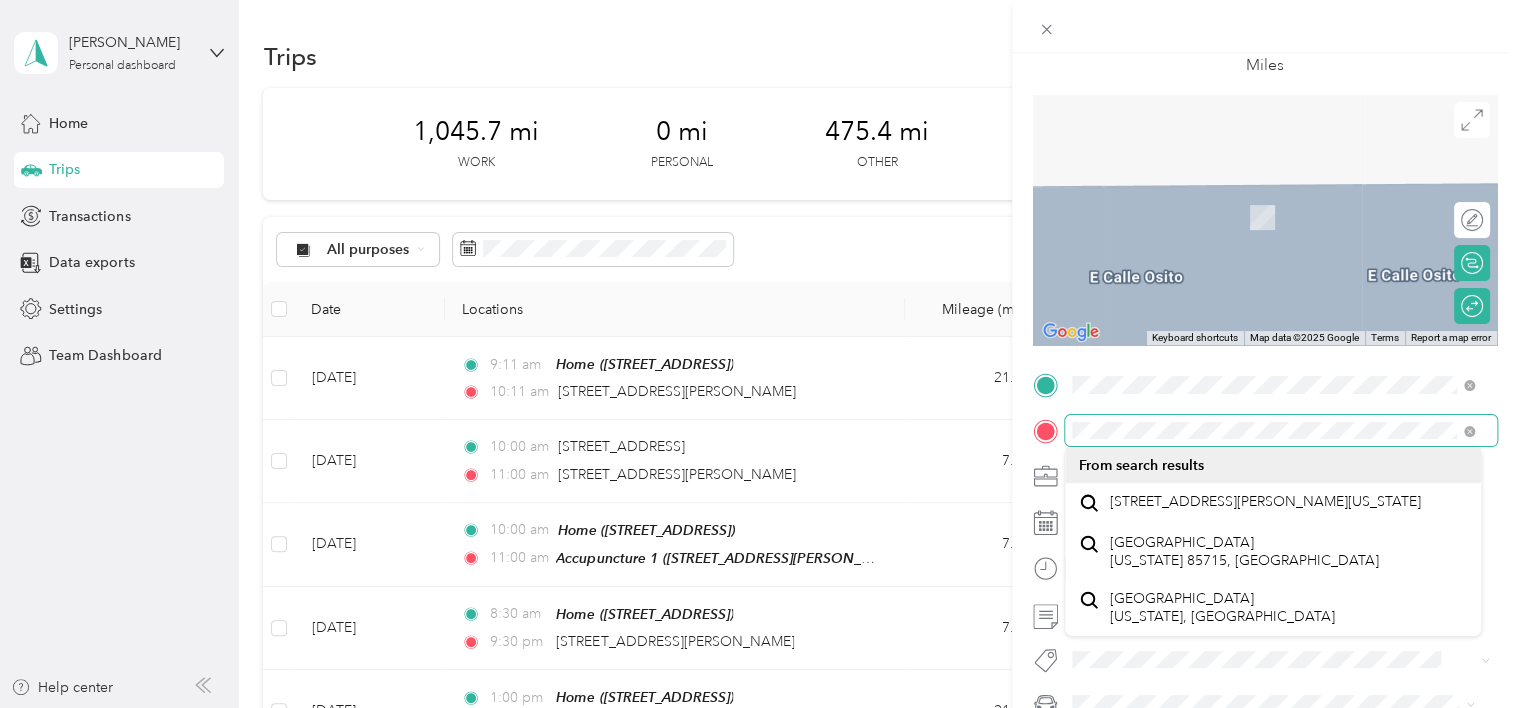 scroll, scrollTop: 0, scrollLeft: 77, axis: horizontal 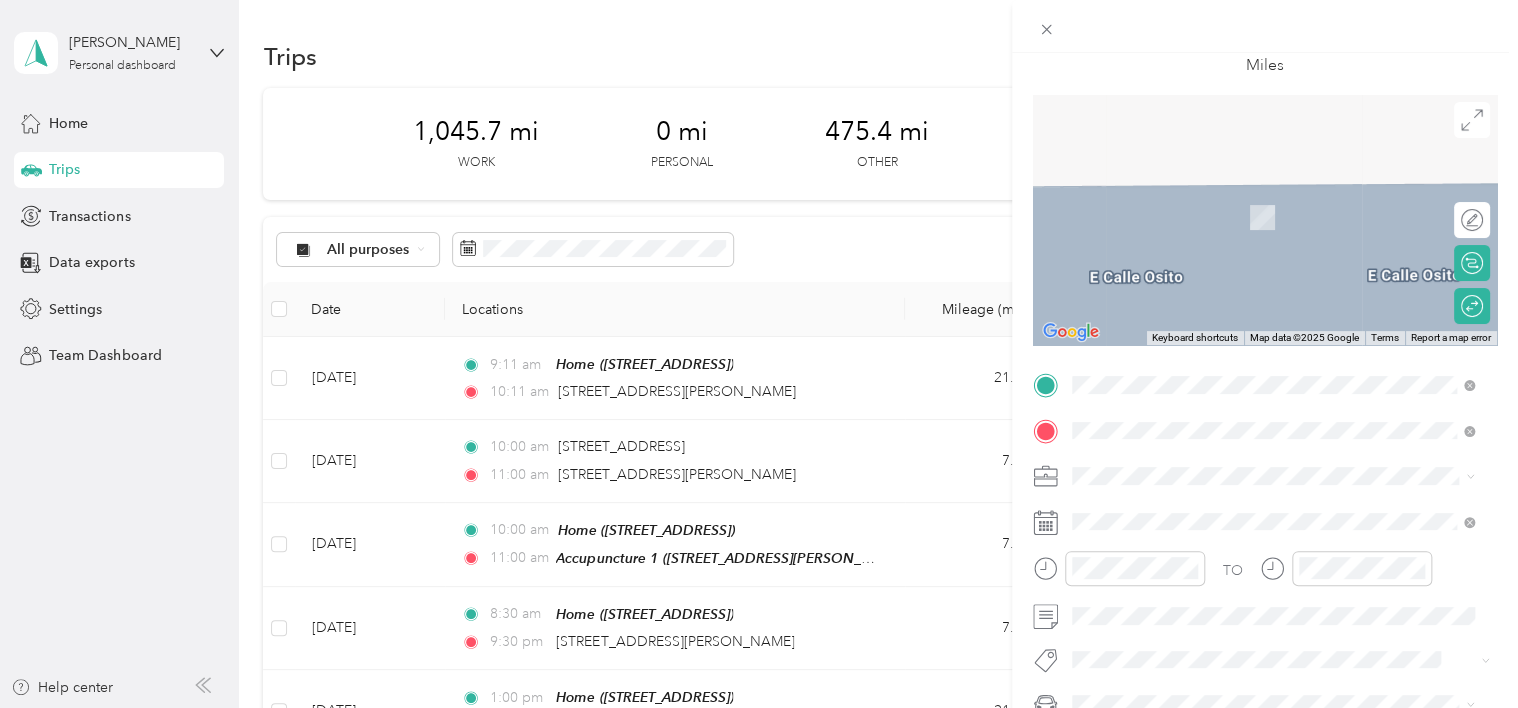 click on "[STREET_ADDRESS][PERSON_NAME][US_STATE]" at bounding box center [1264, 502] 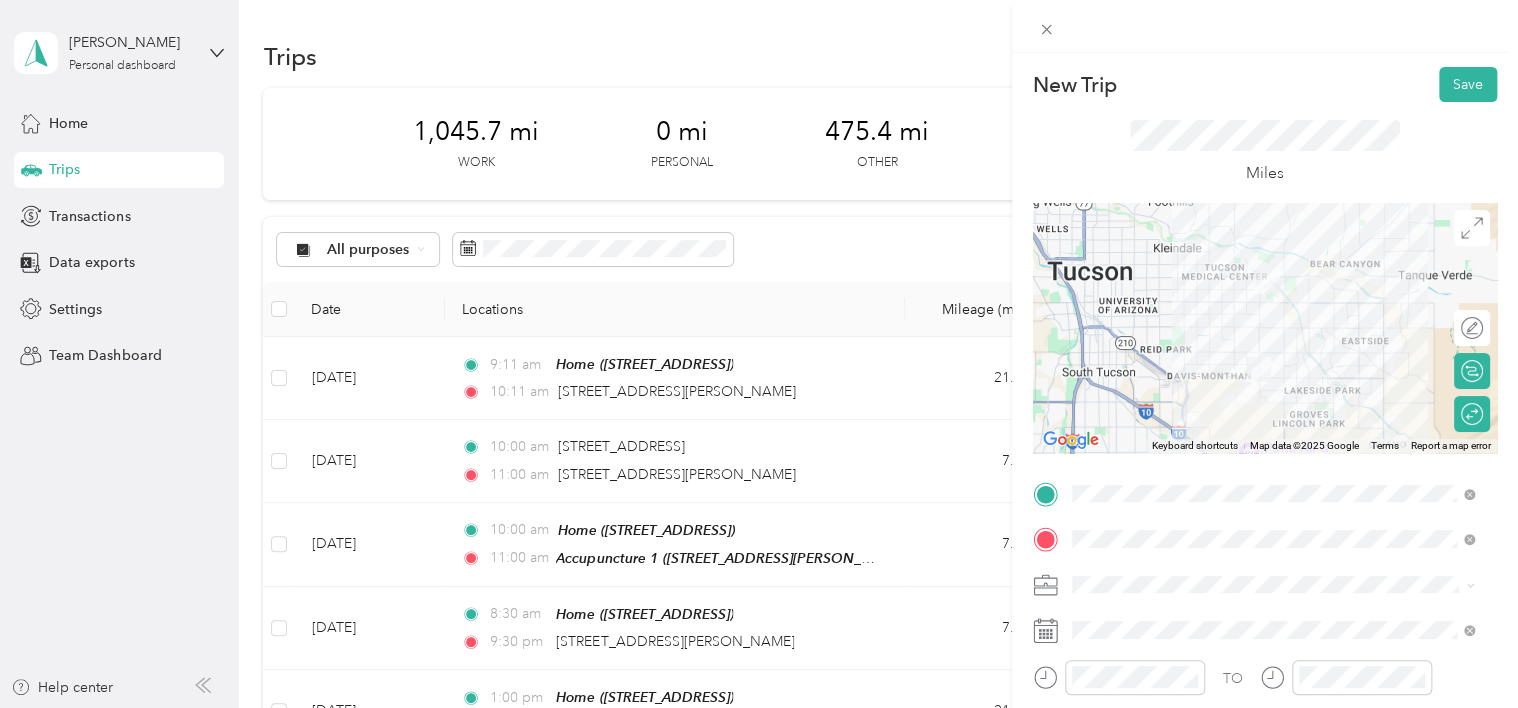 scroll, scrollTop: 0, scrollLeft: 0, axis: both 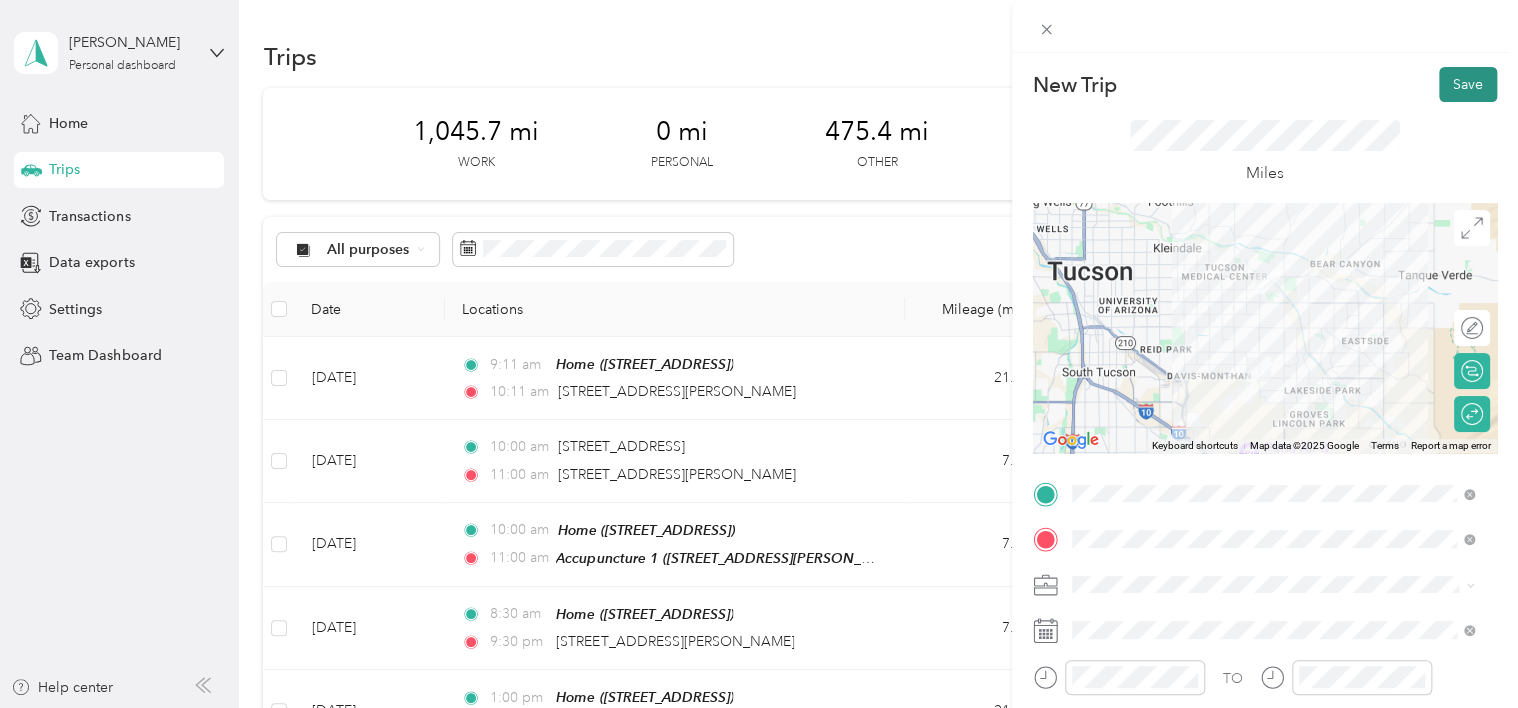 click on "Save" at bounding box center (1468, 84) 